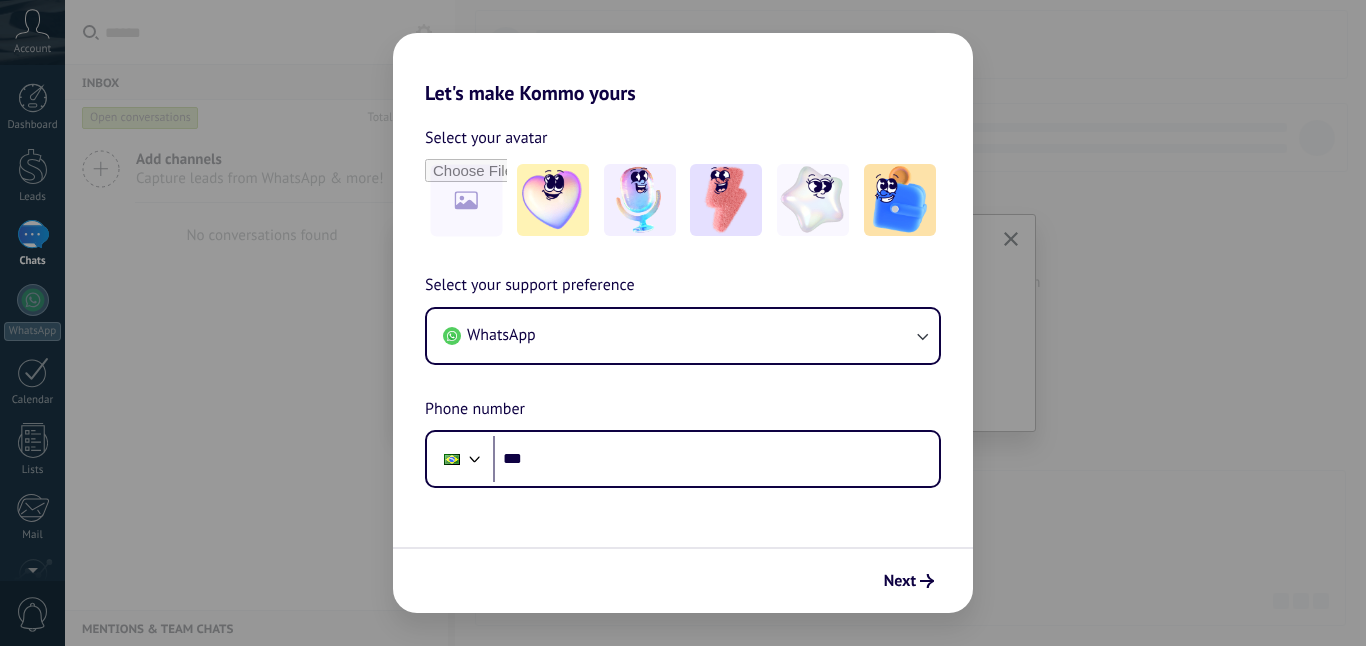 scroll, scrollTop: 0, scrollLeft: 0, axis: both 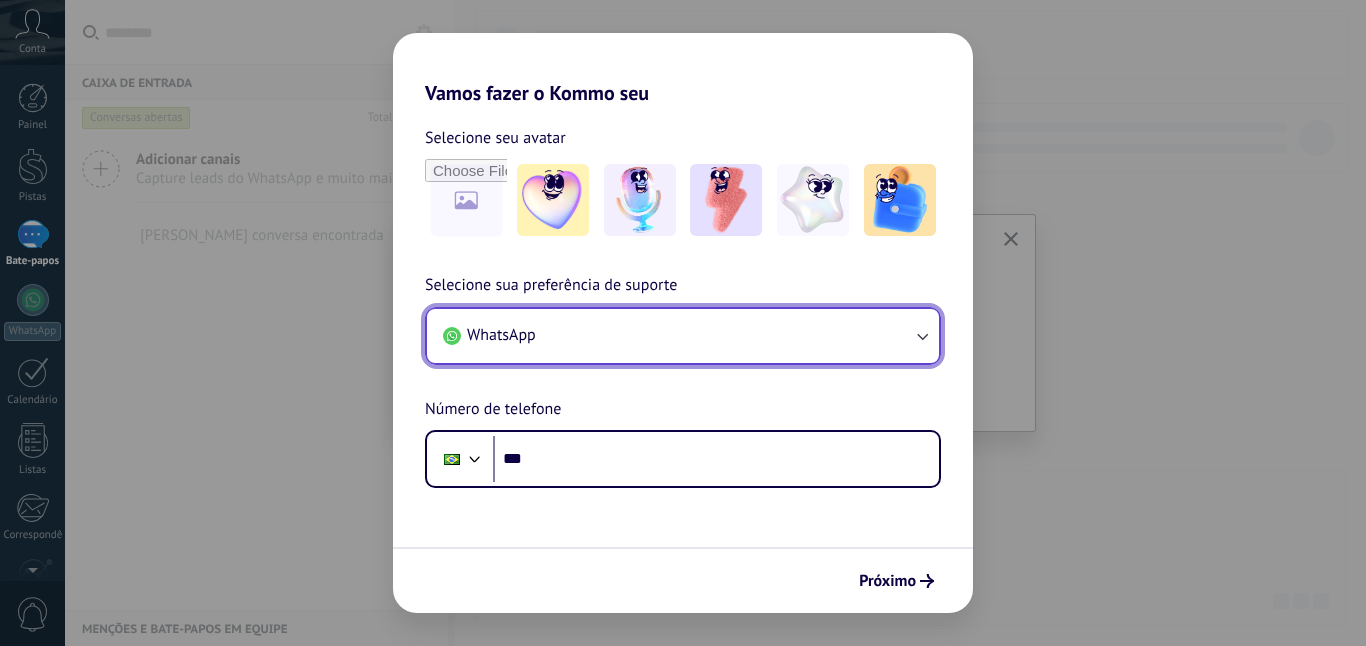 click on "WhatsApp" at bounding box center (683, 336) 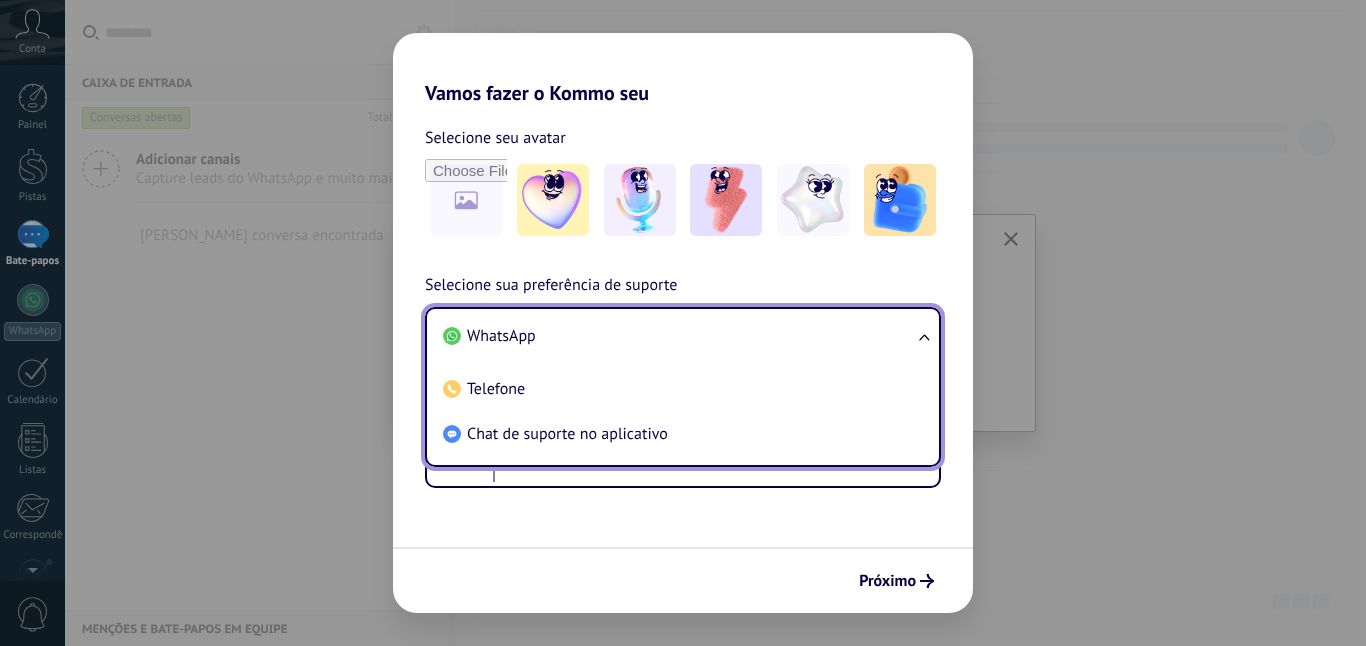 click on "WhatsApp" at bounding box center (679, 336) 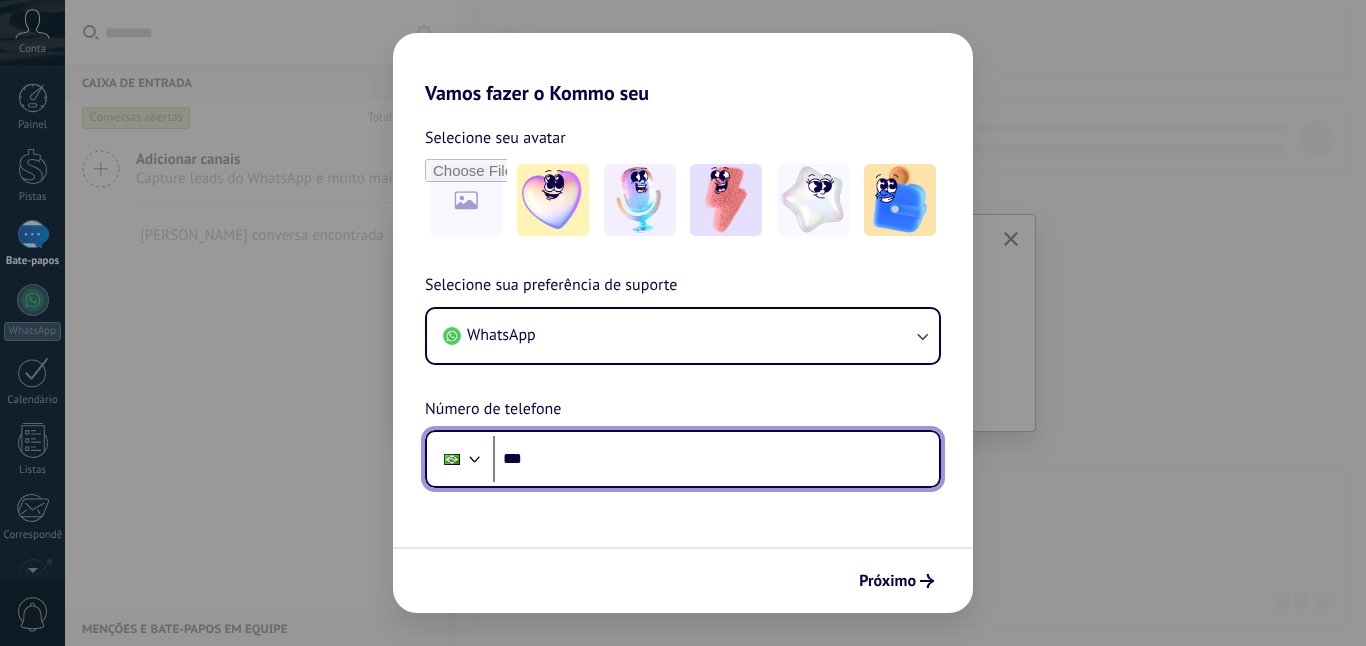 click on "***" at bounding box center (716, 459) 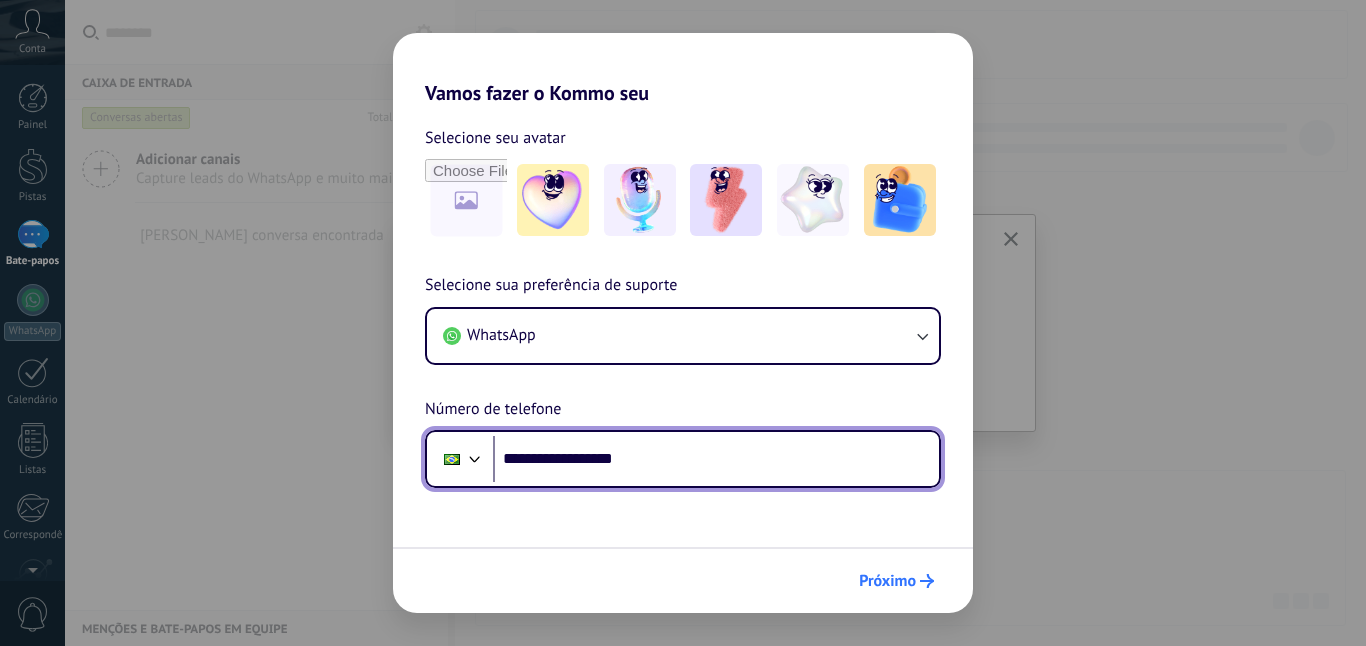 type on "**********" 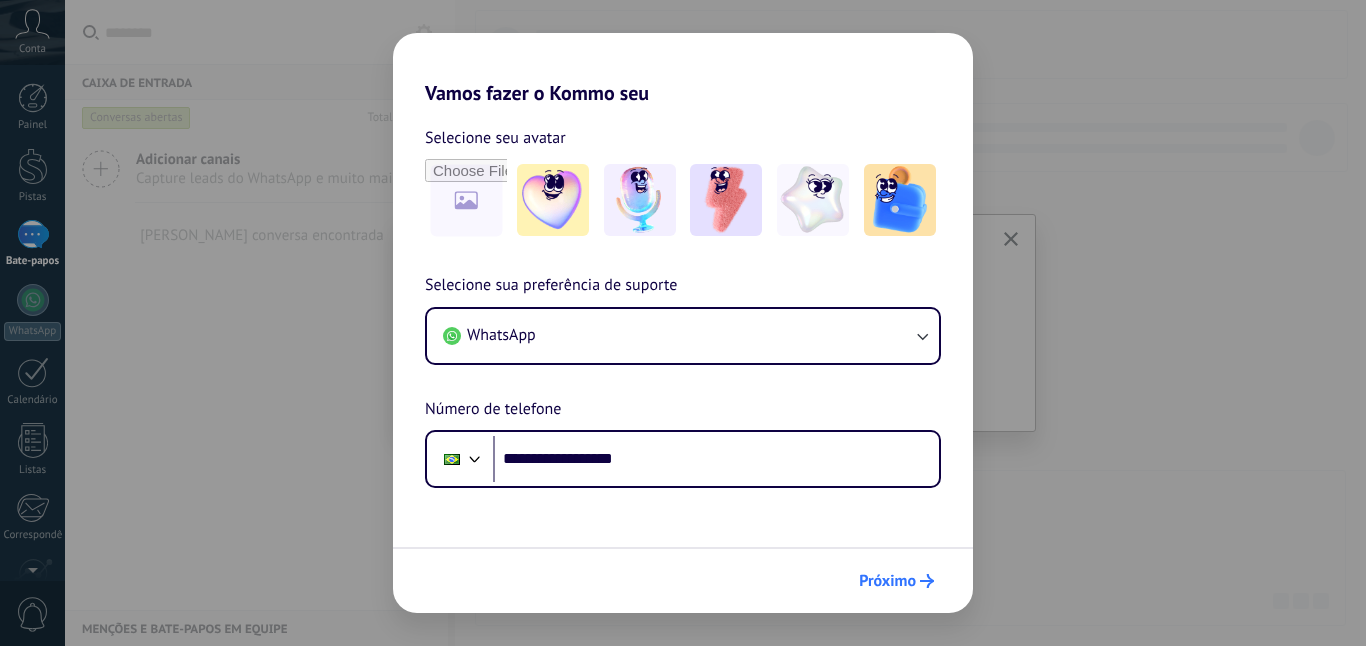 click on "Próximo" at bounding box center [887, 581] 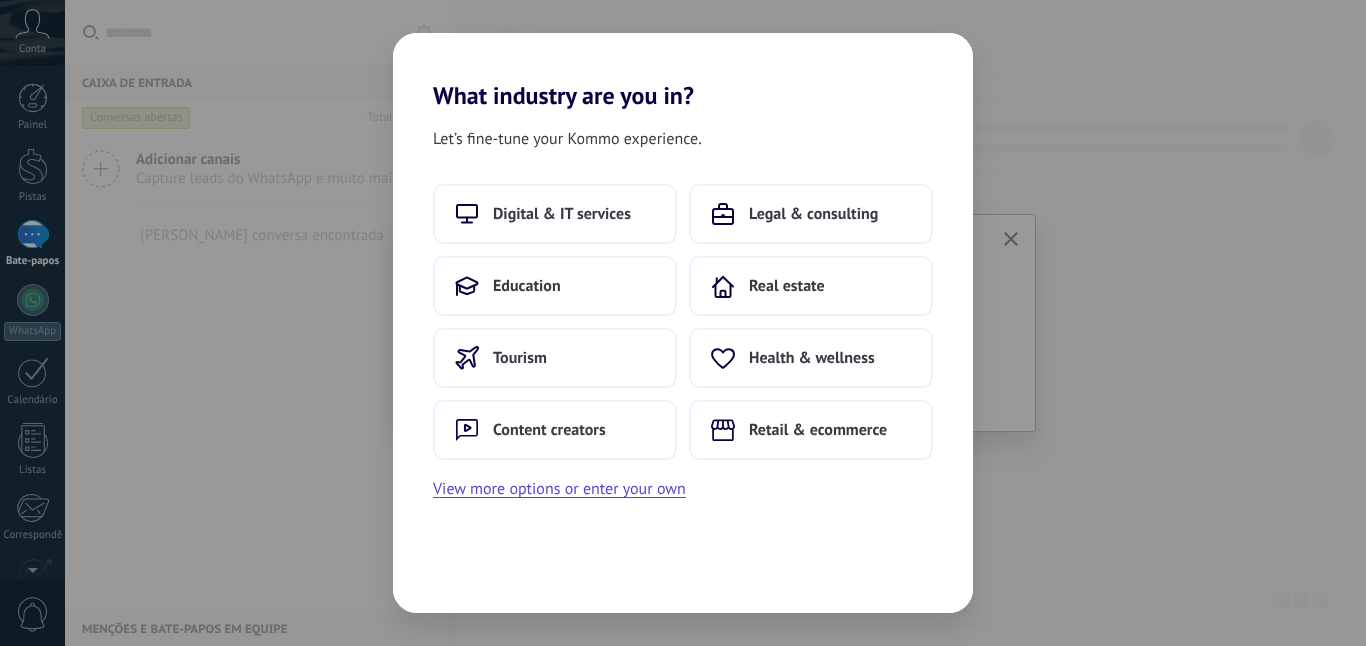 scroll, scrollTop: 0, scrollLeft: 0, axis: both 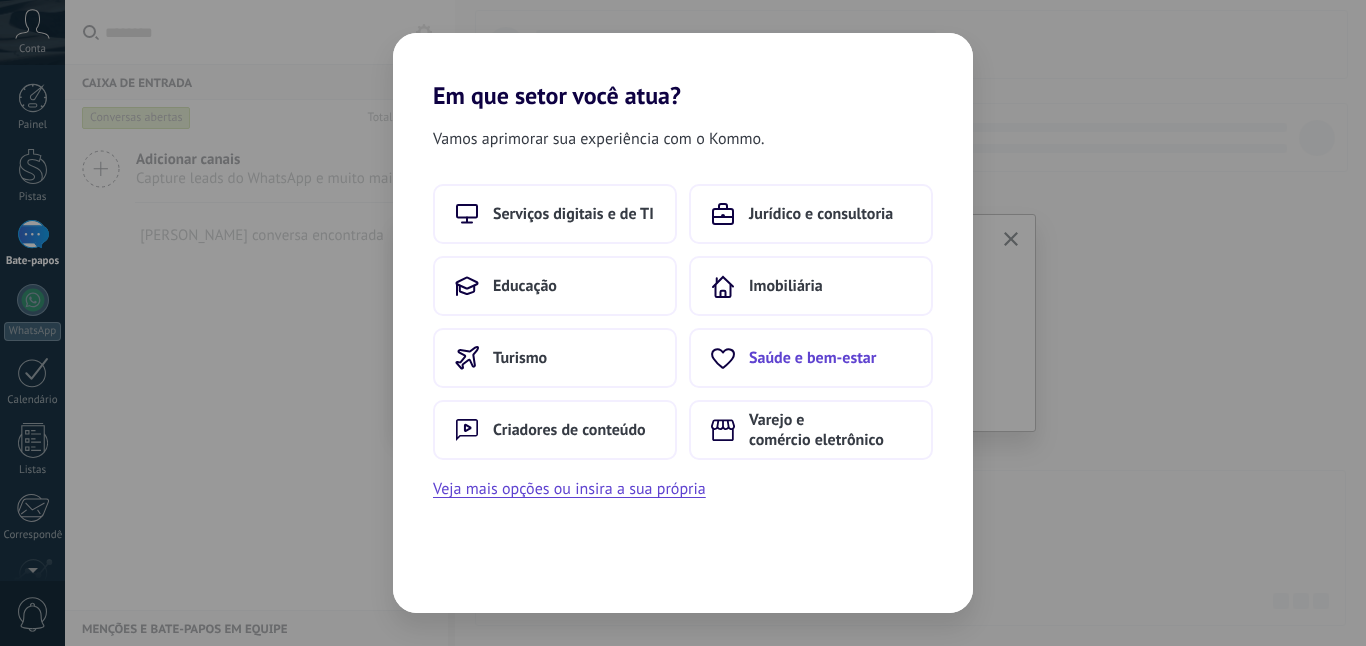 click on "Saúde e bem-estar" at bounding box center (812, 358) 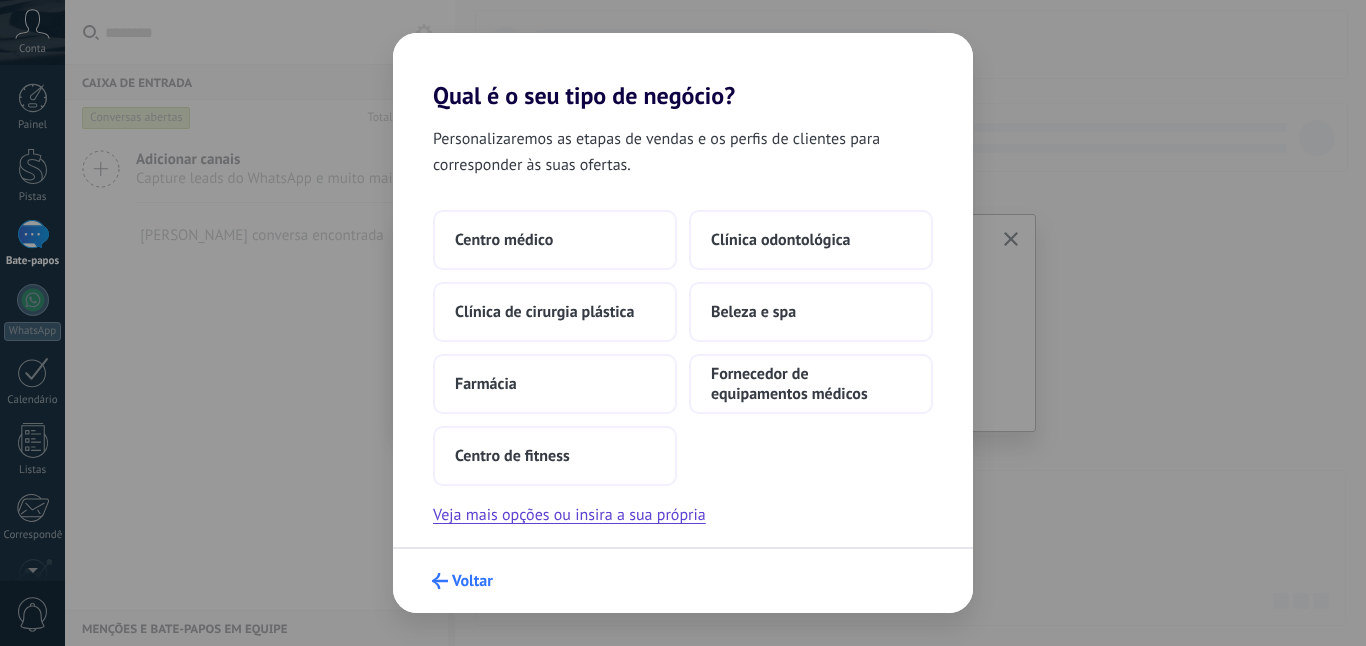 click on "Voltar" at bounding box center [472, 581] 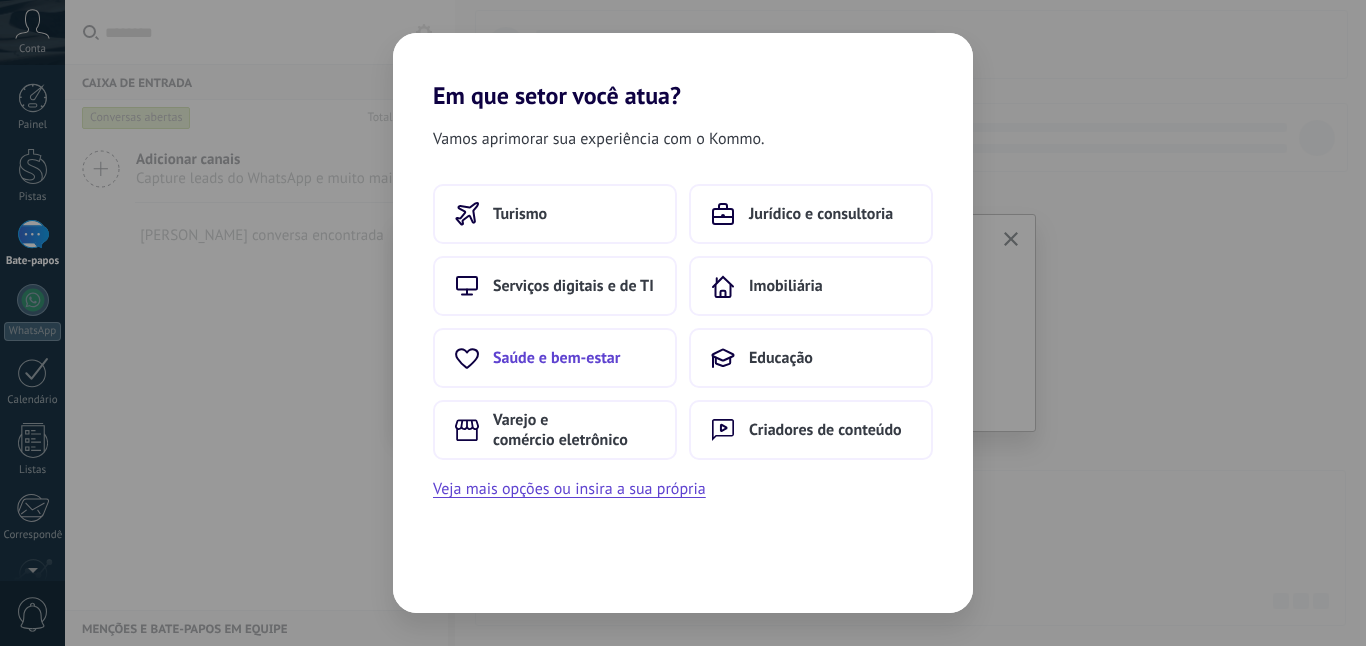 click on "Saúde e bem-estar" at bounding box center (556, 358) 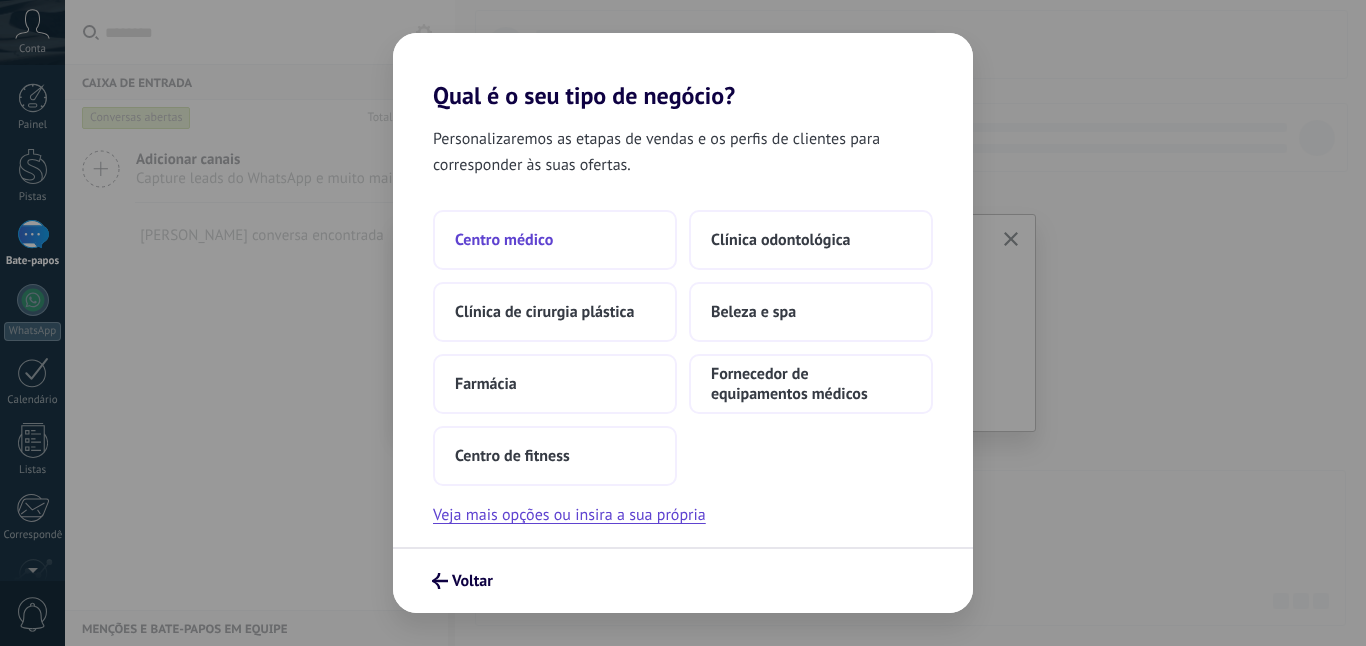 click on "Centro médico" at bounding box center (504, 240) 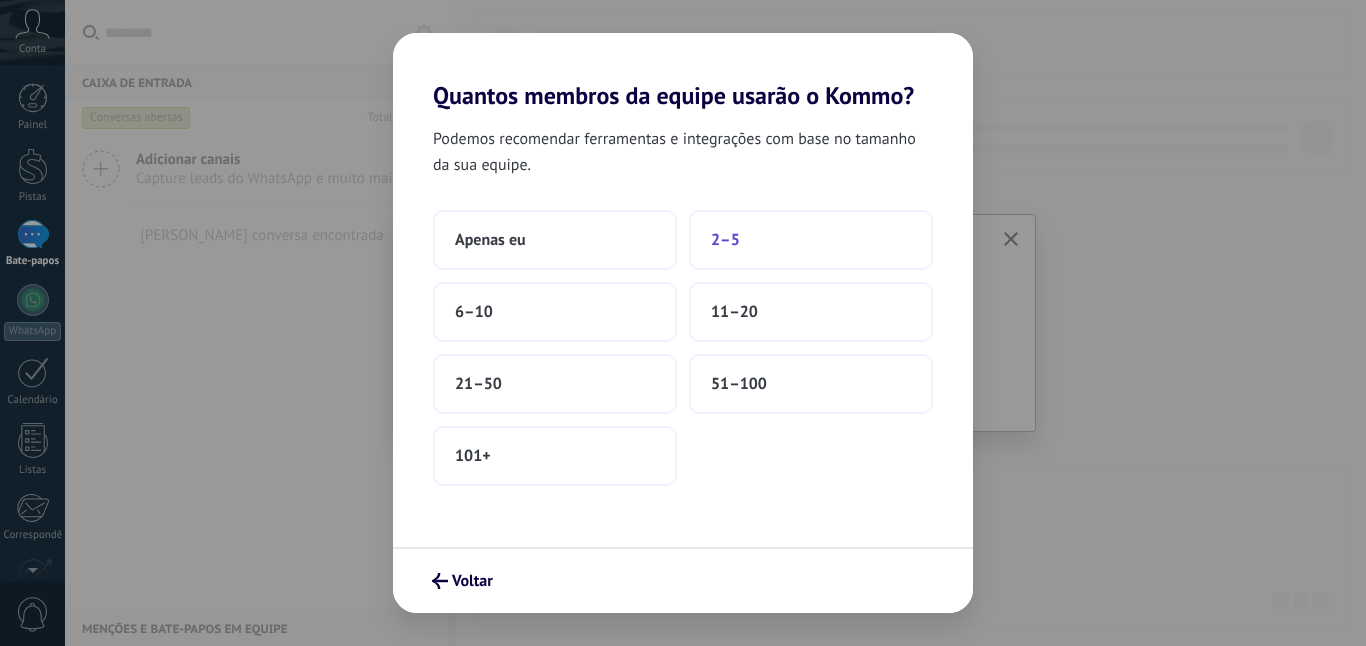 click on "2–5" at bounding box center [811, 240] 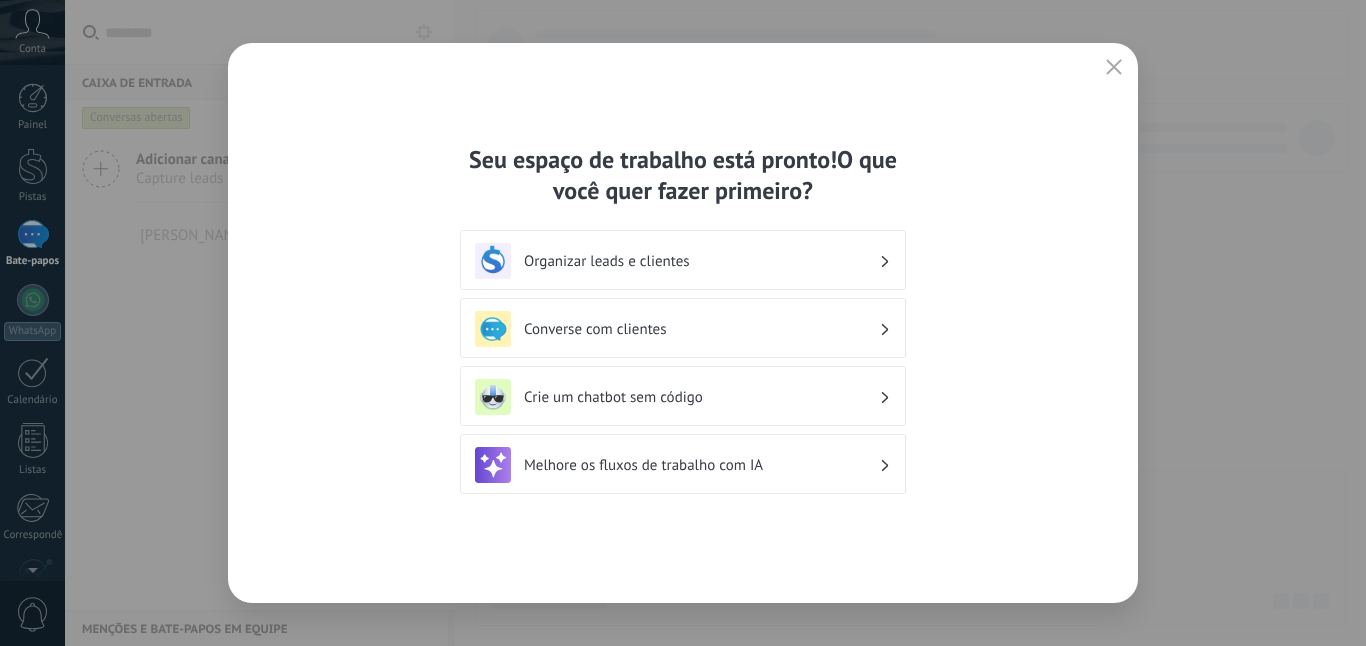click 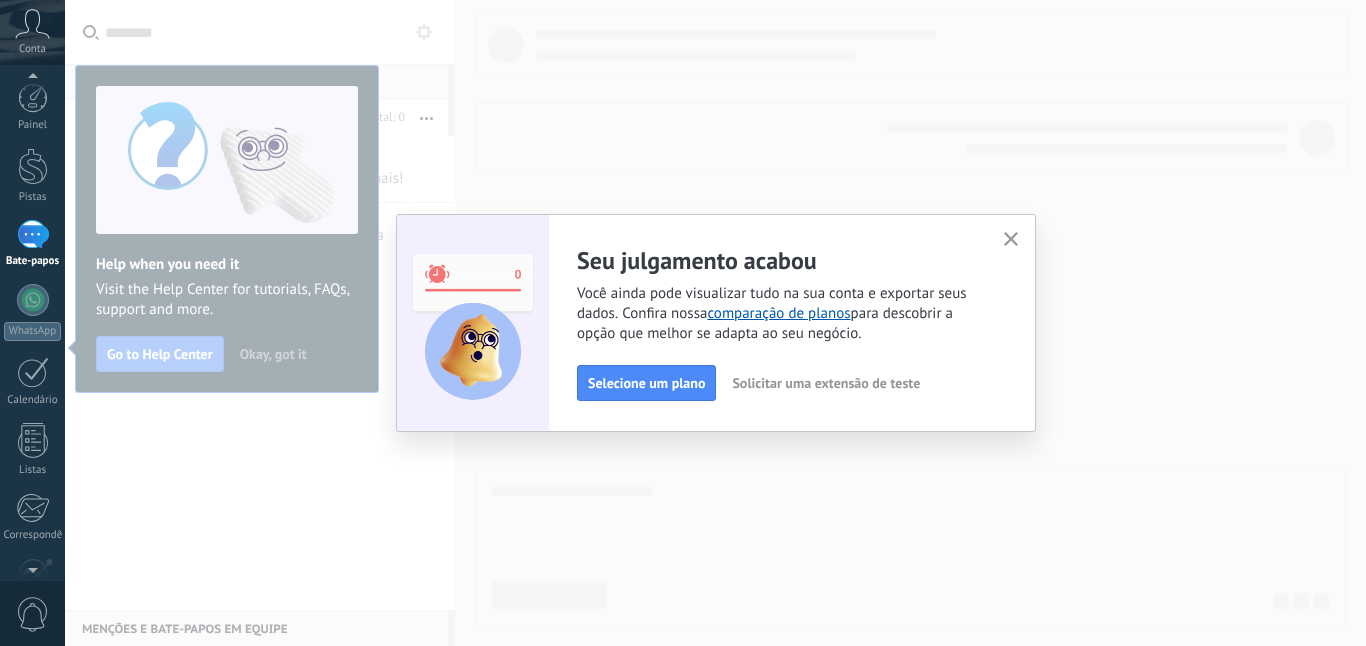 scroll, scrollTop: 197, scrollLeft: 0, axis: vertical 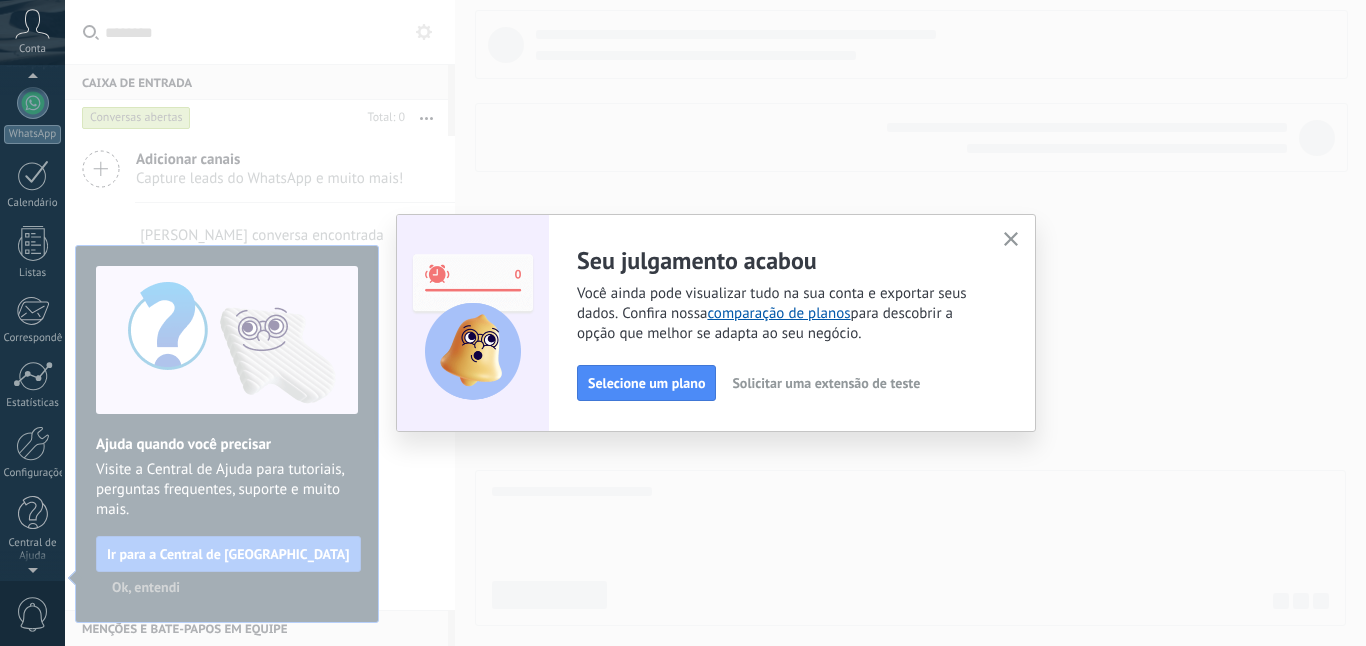 click 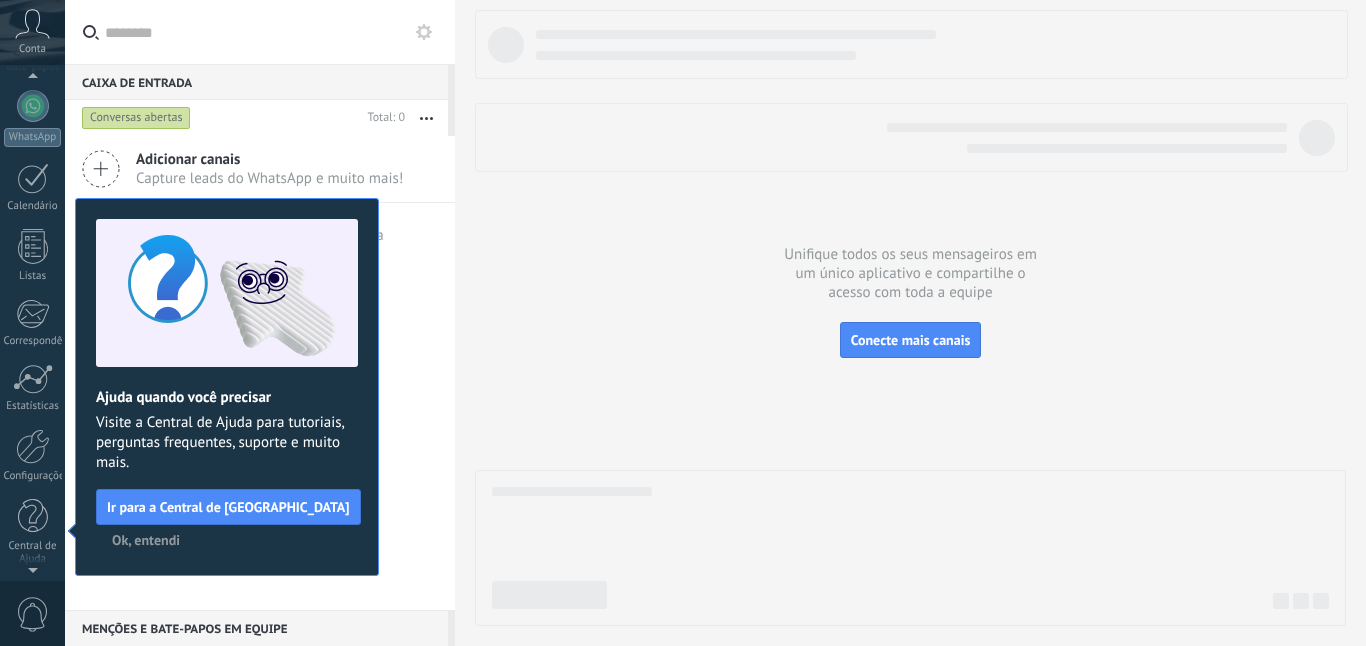 scroll, scrollTop: 0, scrollLeft: 0, axis: both 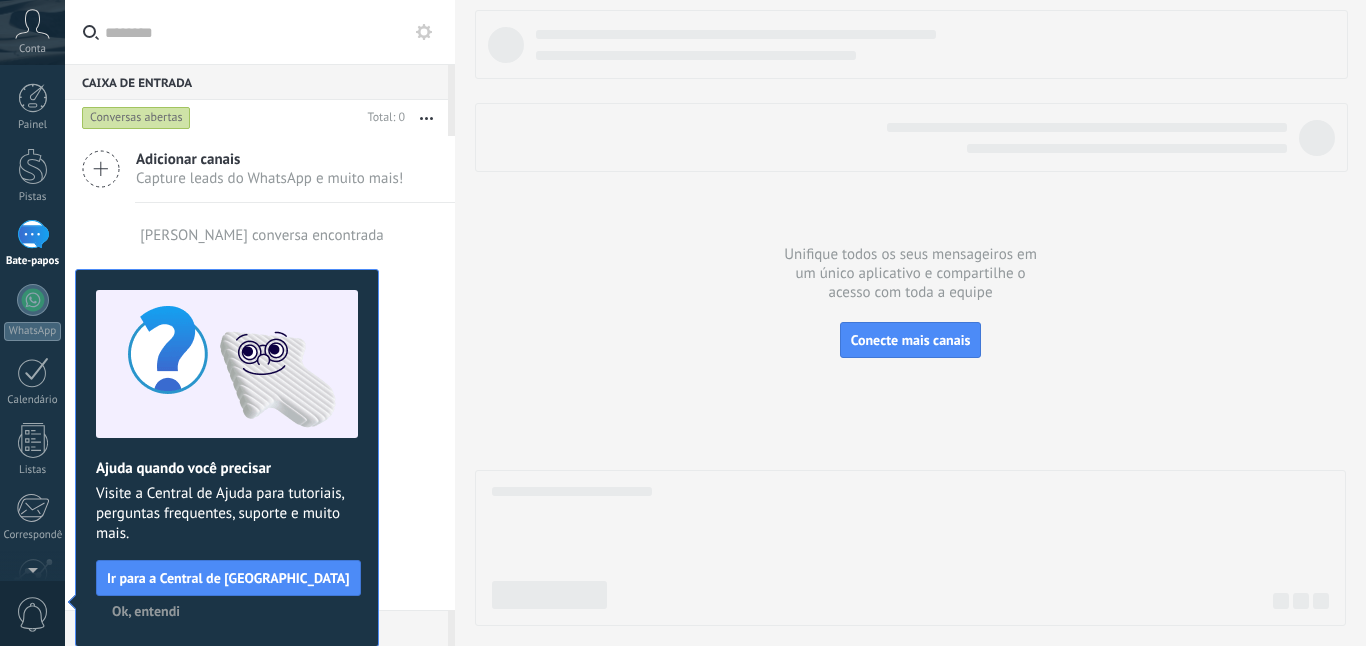click 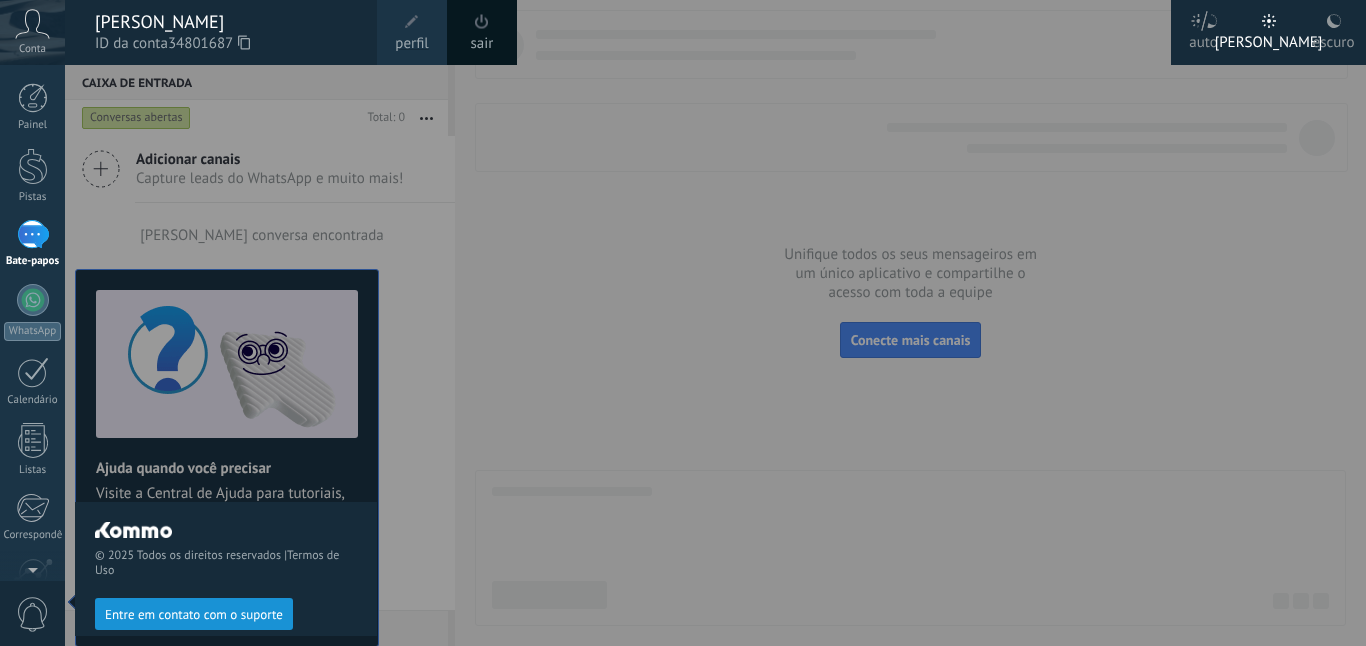 click at bounding box center (748, 323) 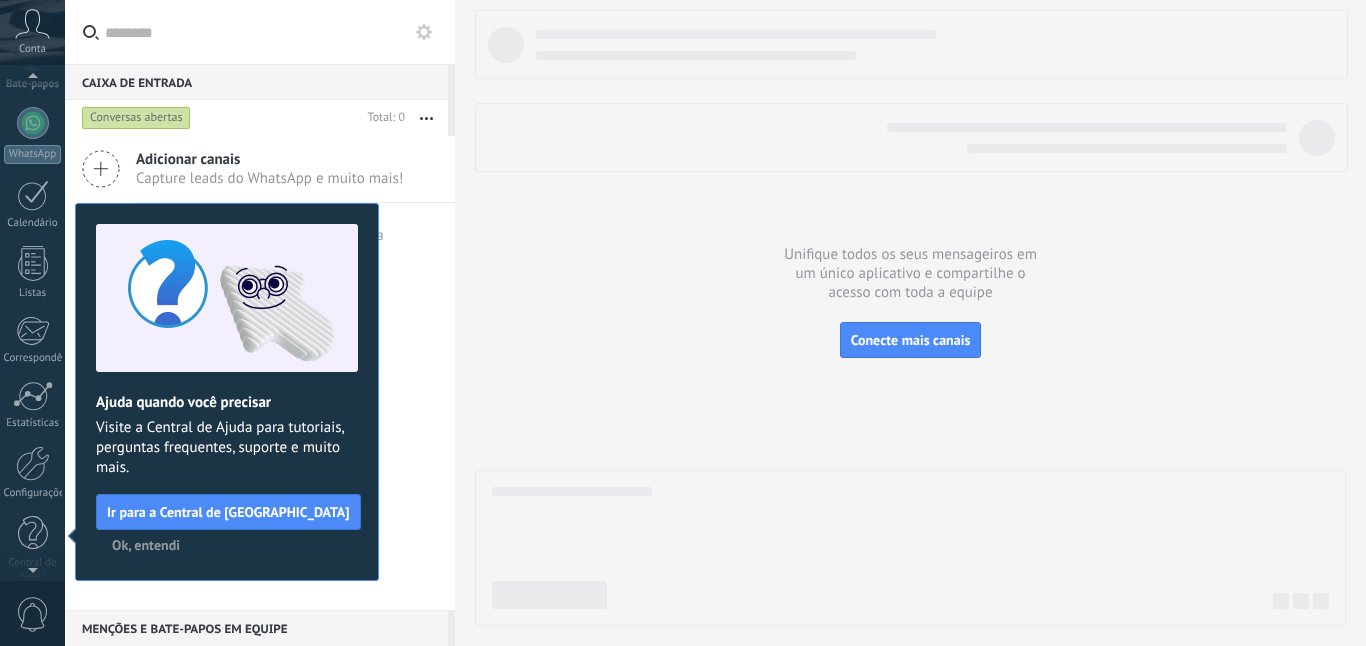 scroll, scrollTop: 199, scrollLeft: 0, axis: vertical 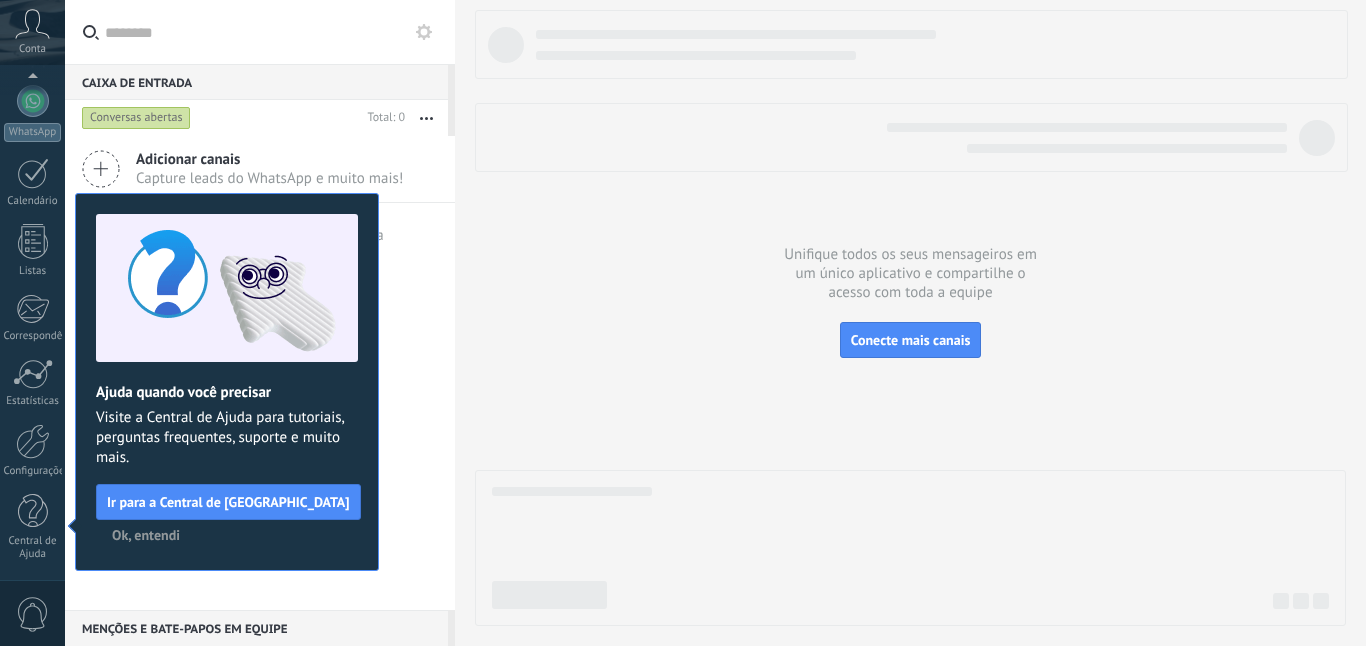 click on "Ok, entendi" at bounding box center (146, 535) 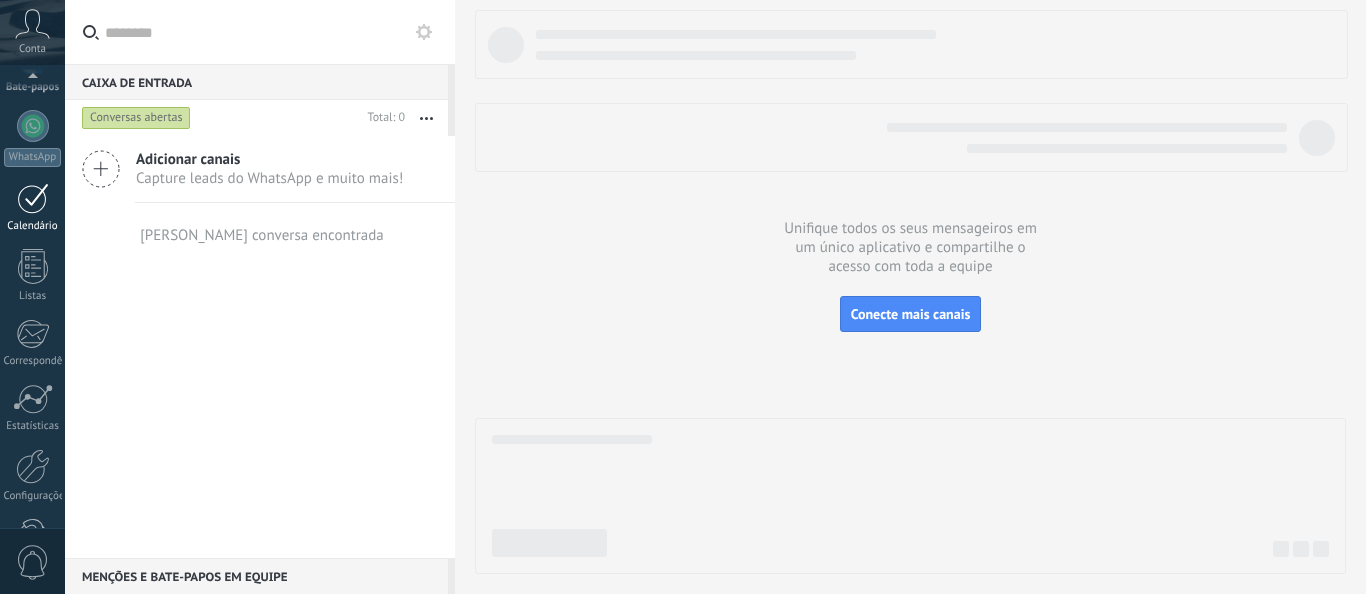 scroll, scrollTop: 249, scrollLeft: 0, axis: vertical 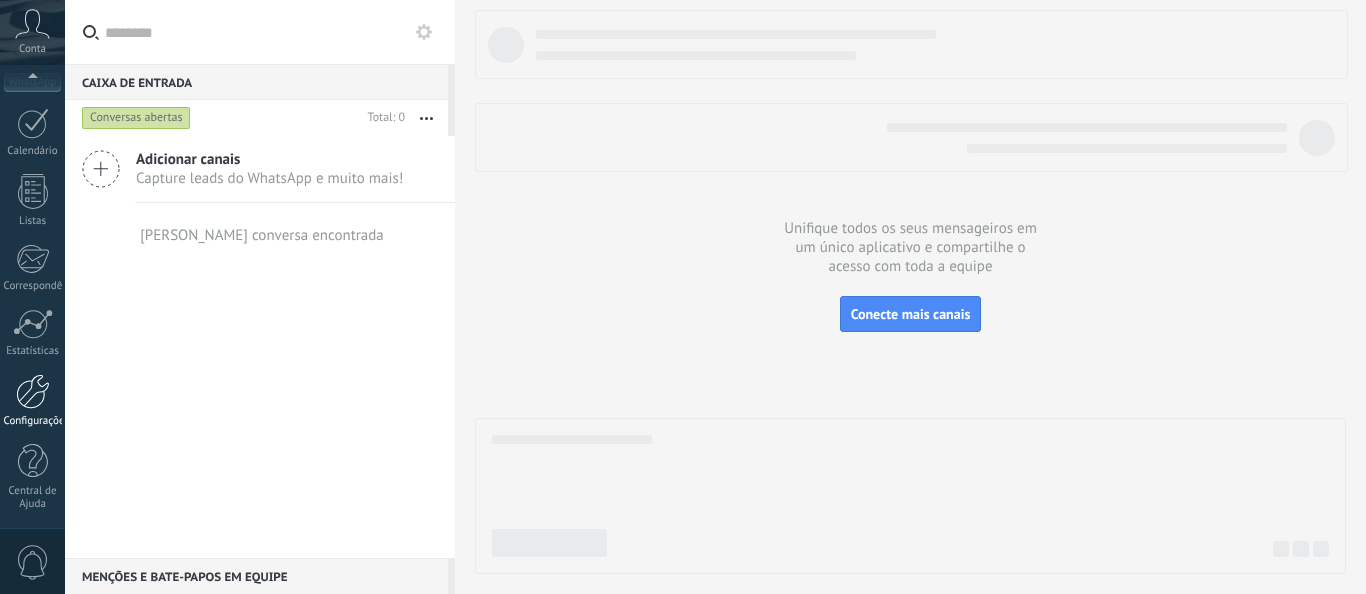 click at bounding box center [33, 391] 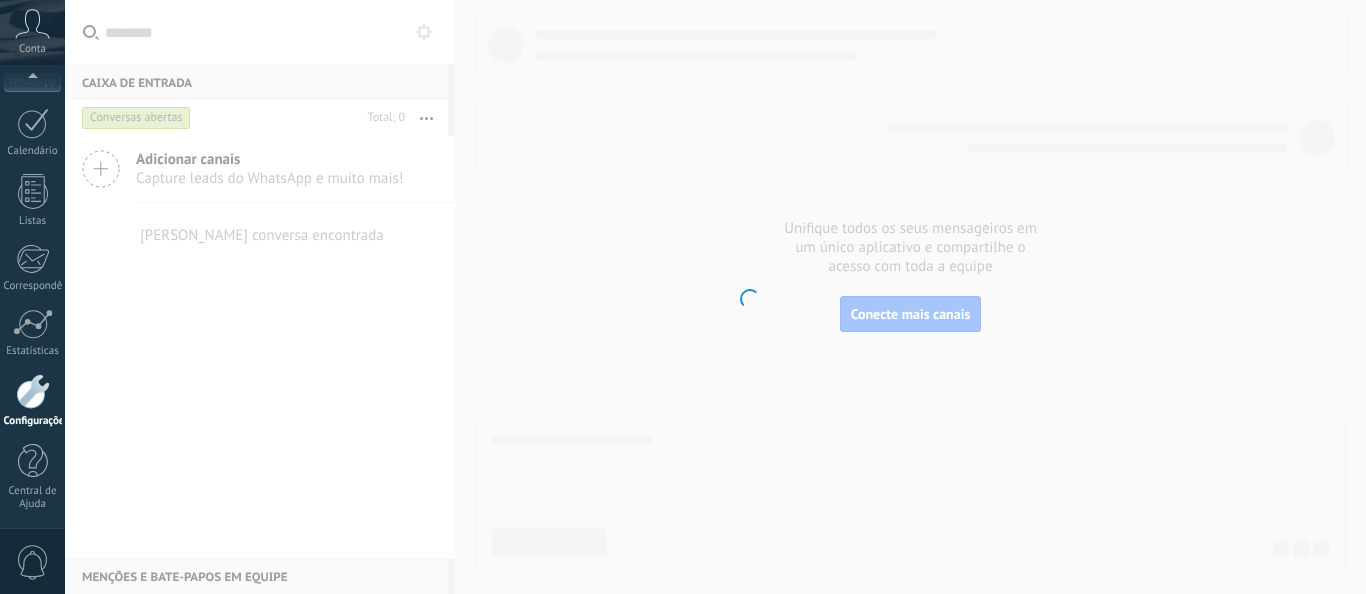 scroll, scrollTop: 250, scrollLeft: 0, axis: vertical 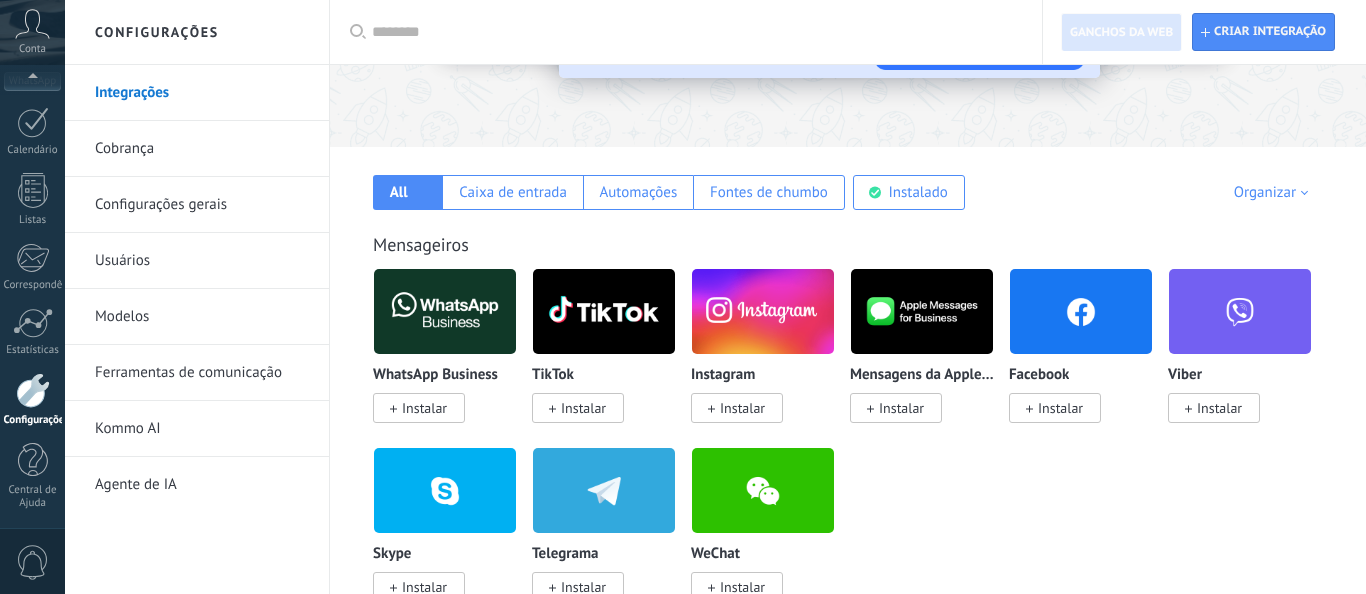 click on "Cobrança" at bounding box center (124, 148) 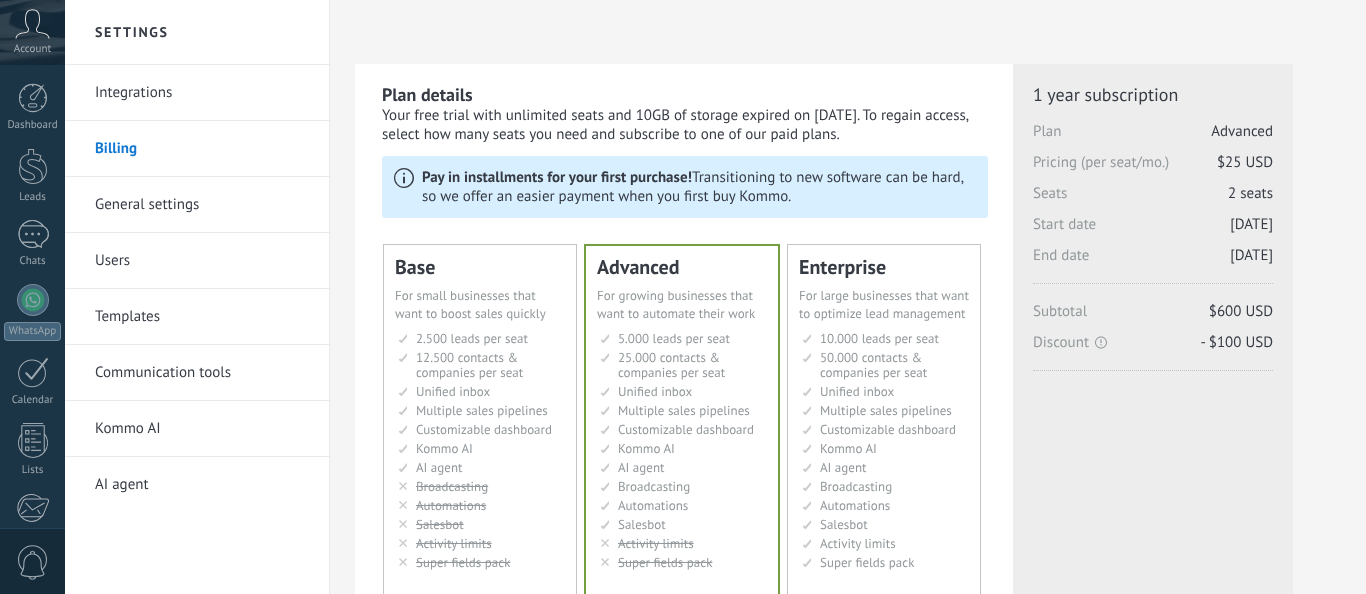 click at bounding box center (640, 899) 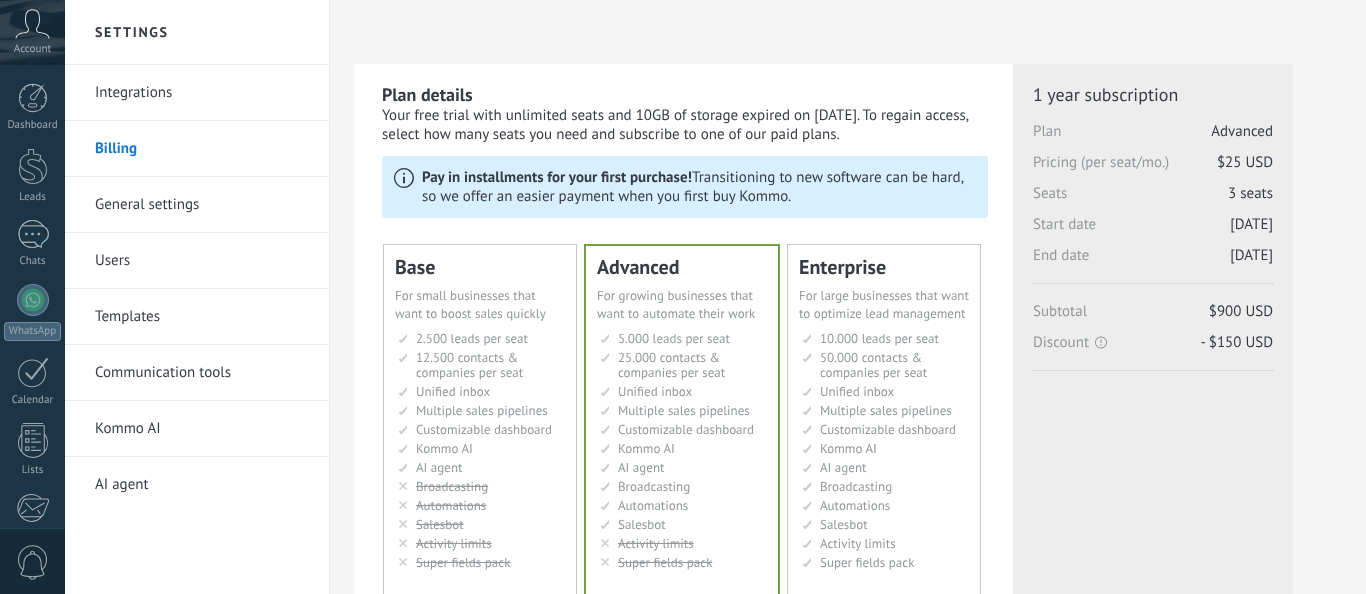 scroll, scrollTop: 762, scrollLeft: 0, axis: vertical 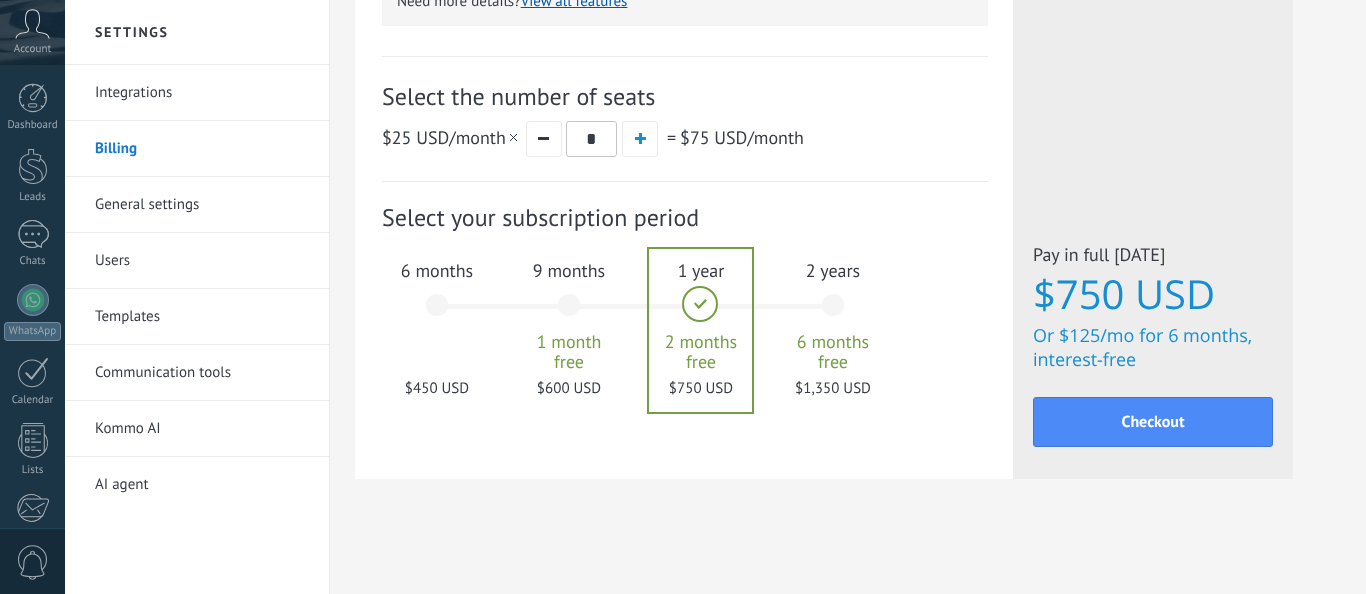 click on "2 years
6 months free
$1,350 USD" at bounding box center (833, 314) 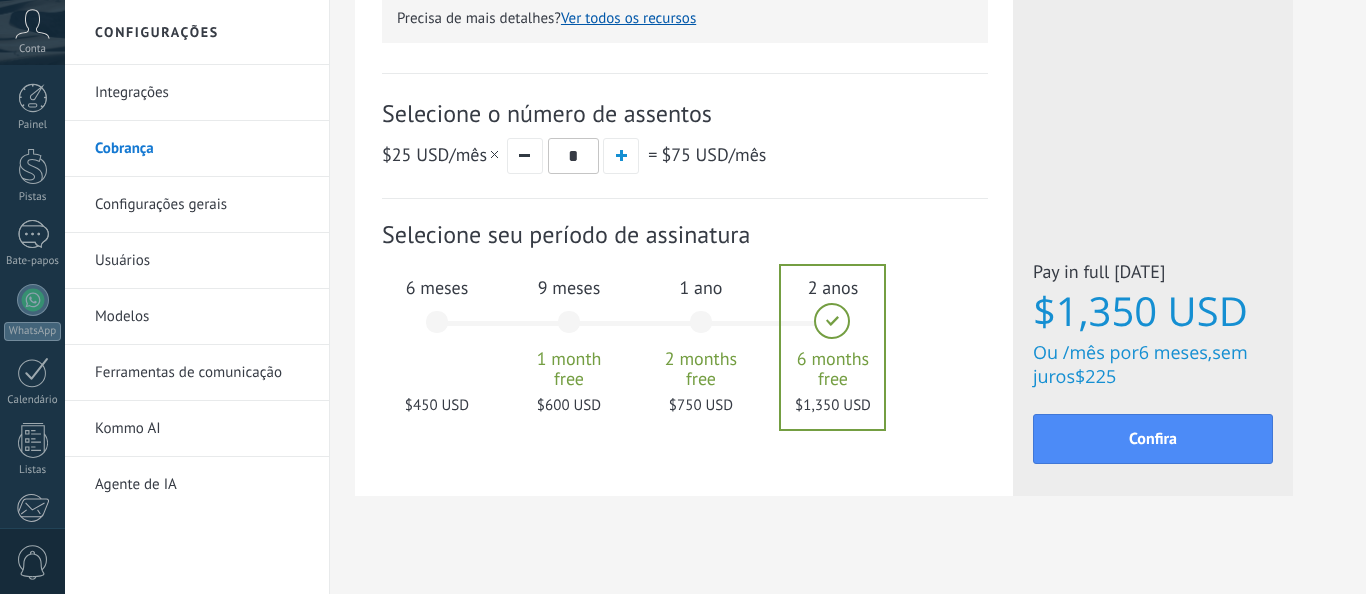 scroll, scrollTop: 782, scrollLeft: 0, axis: vertical 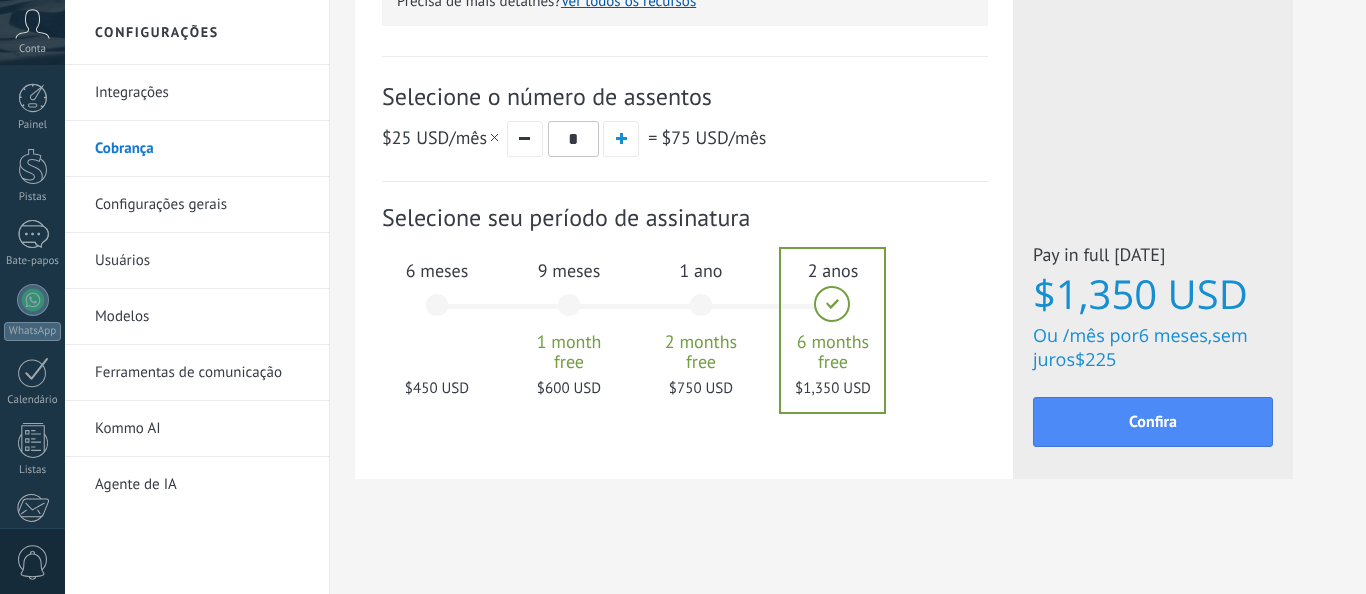 click on "1 ano
2 months free
$750 USD" at bounding box center (701, 314) 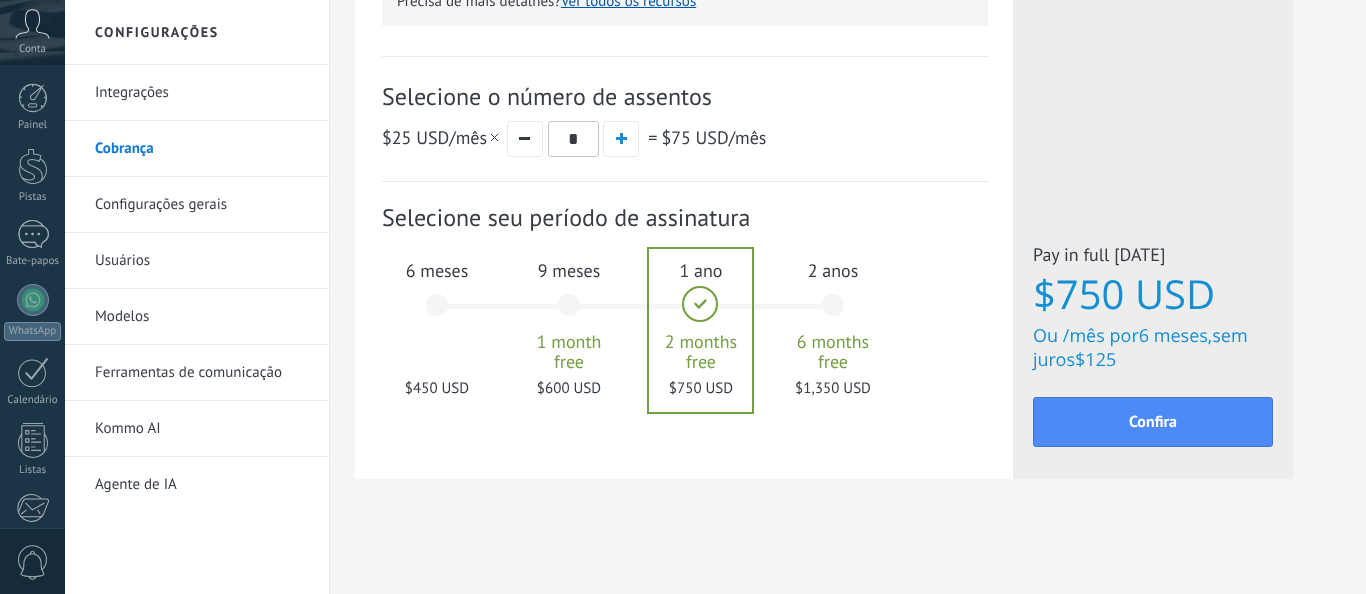 scroll, scrollTop: 0, scrollLeft: 0, axis: both 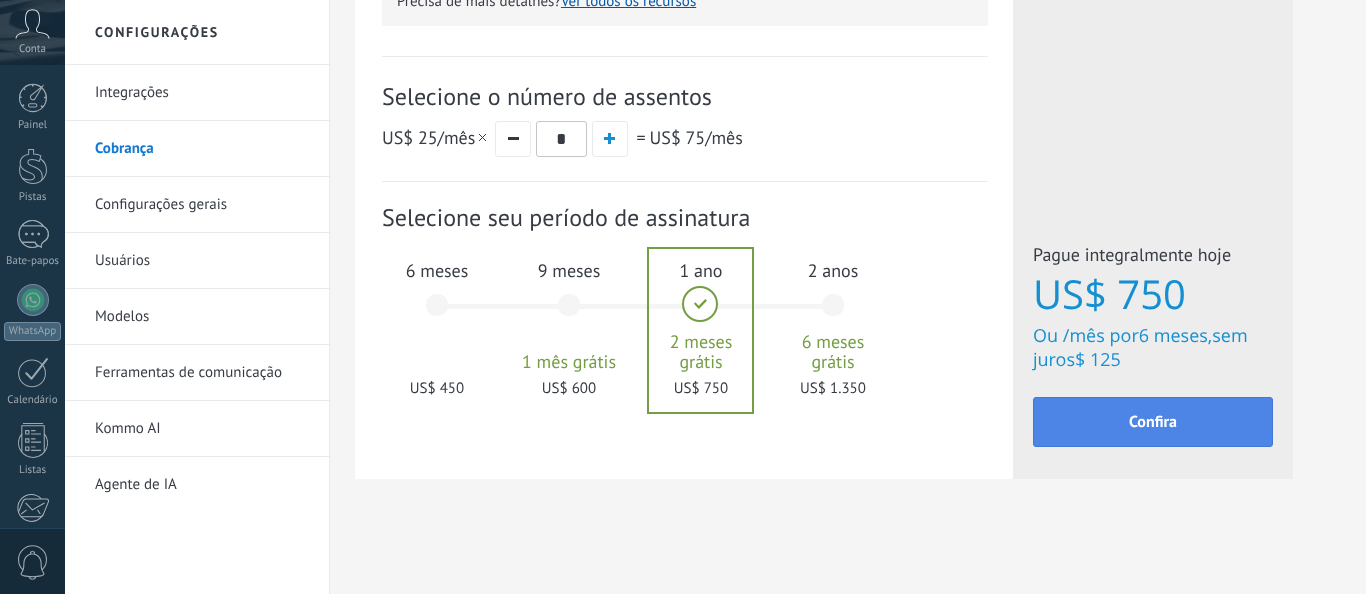 click on "Confira" at bounding box center (1153, 422) 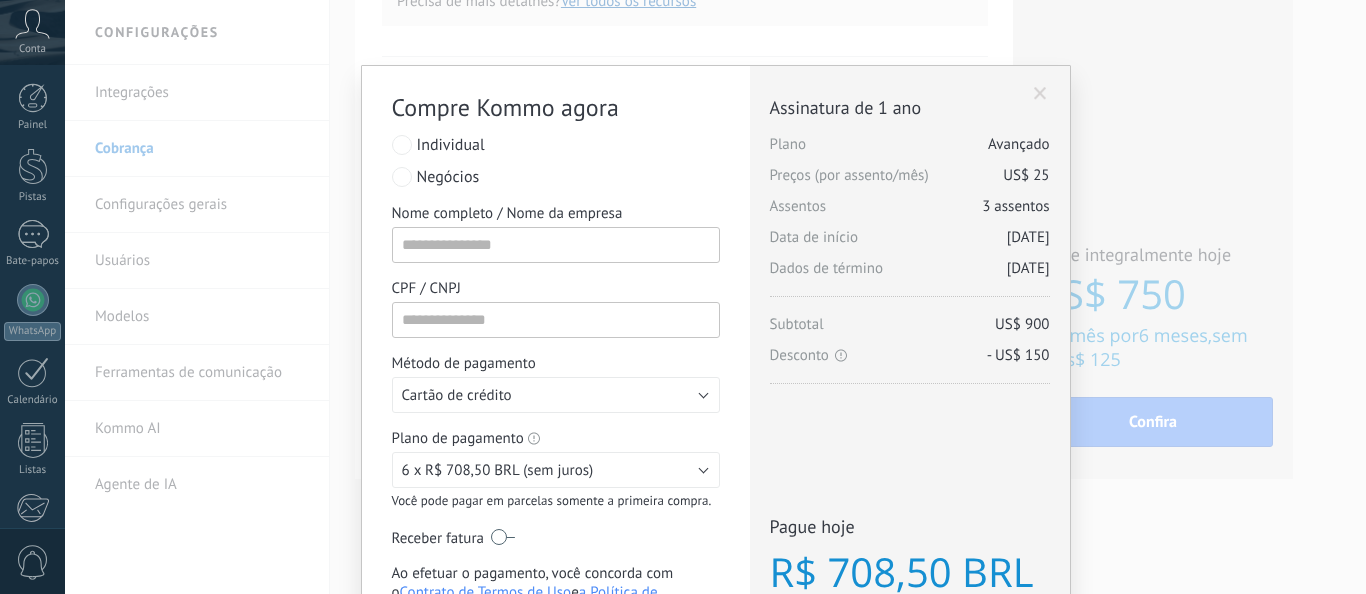 scroll, scrollTop: 82, scrollLeft: 0, axis: vertical 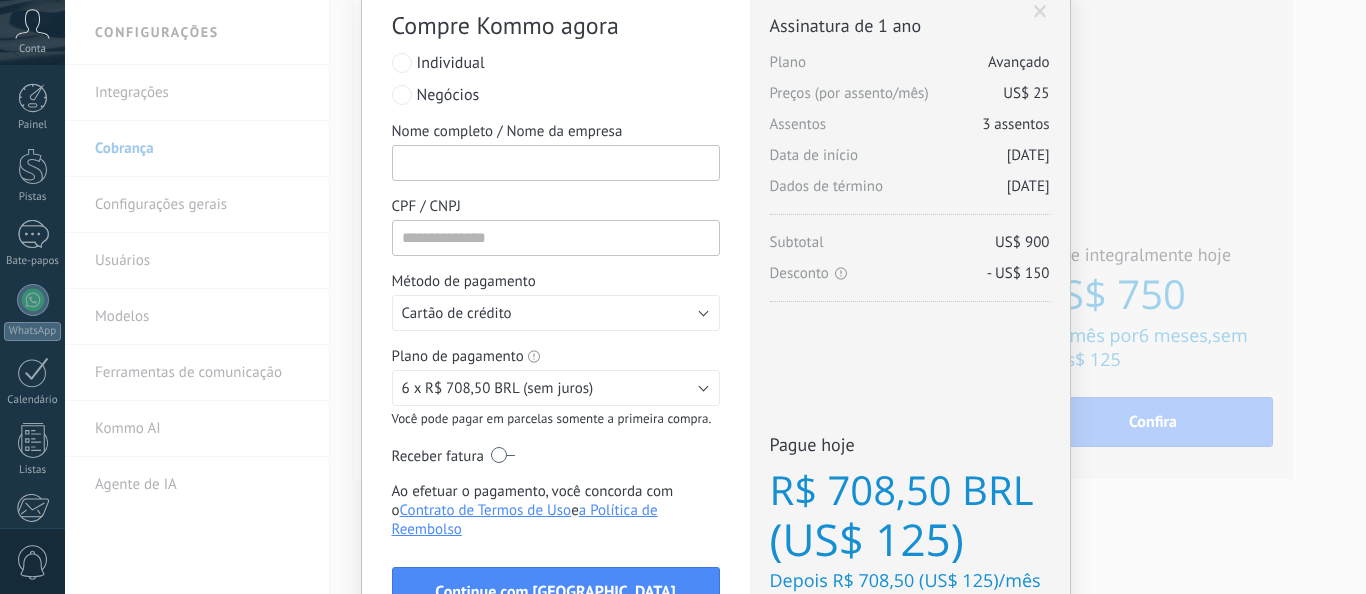 click on "Nome completo / Nome da empresa" at bounding box center (556, 163) 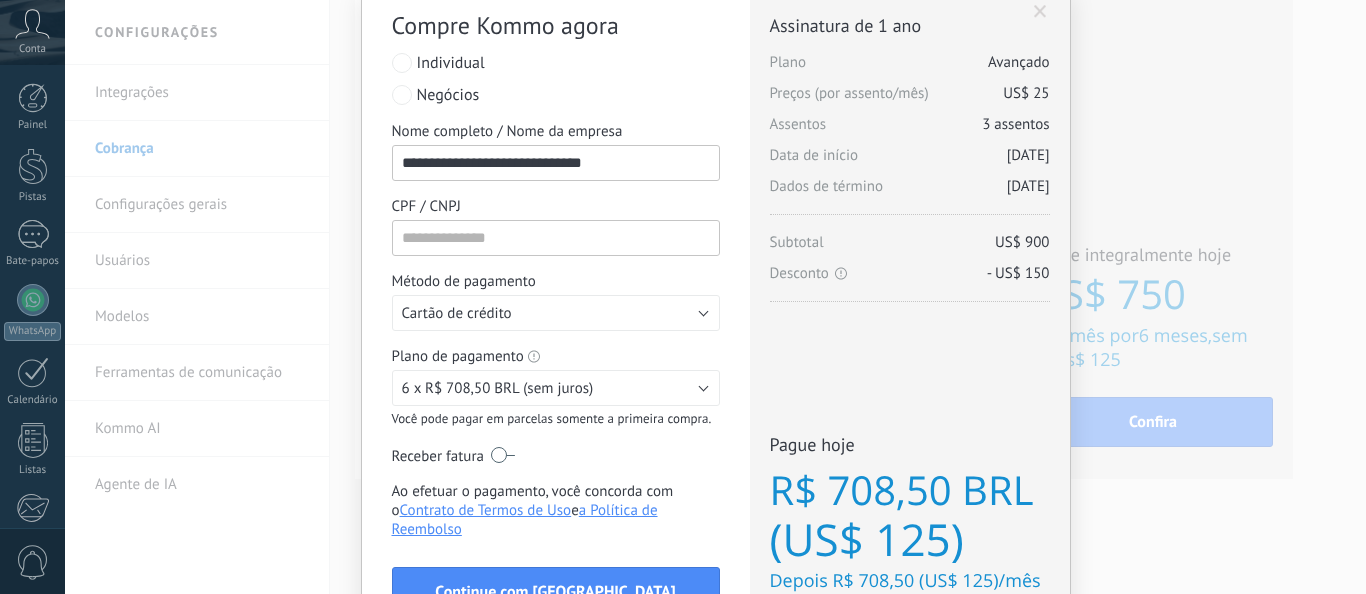 type on "**********" 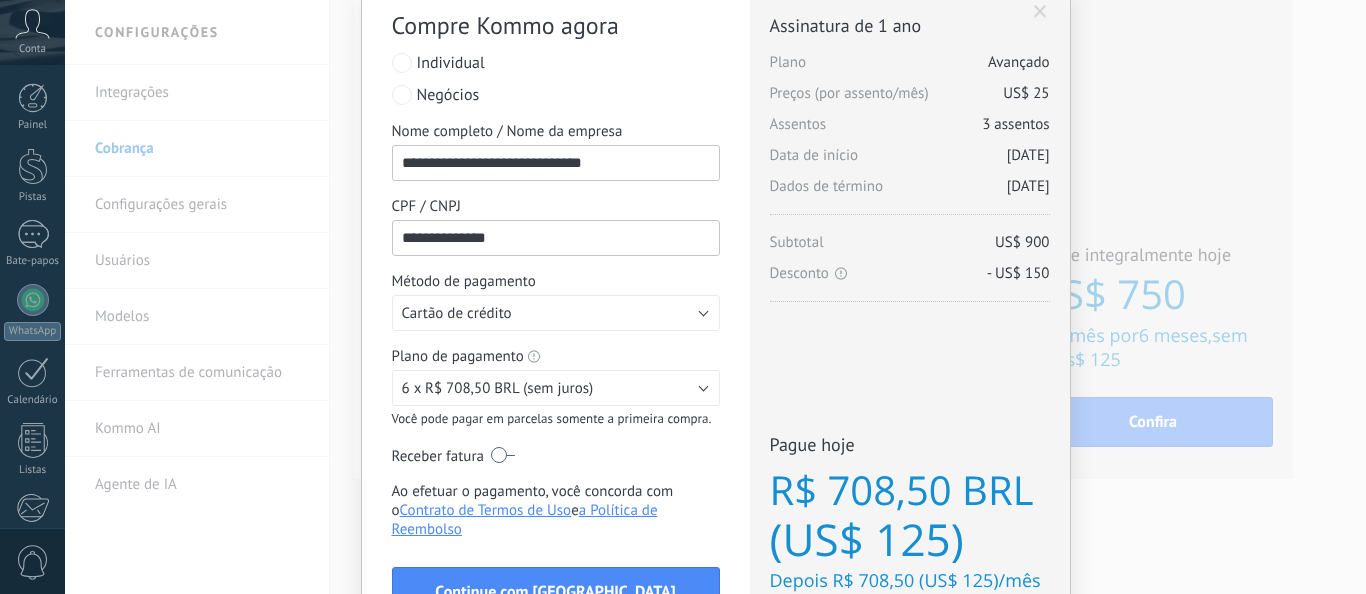 type on "**********" 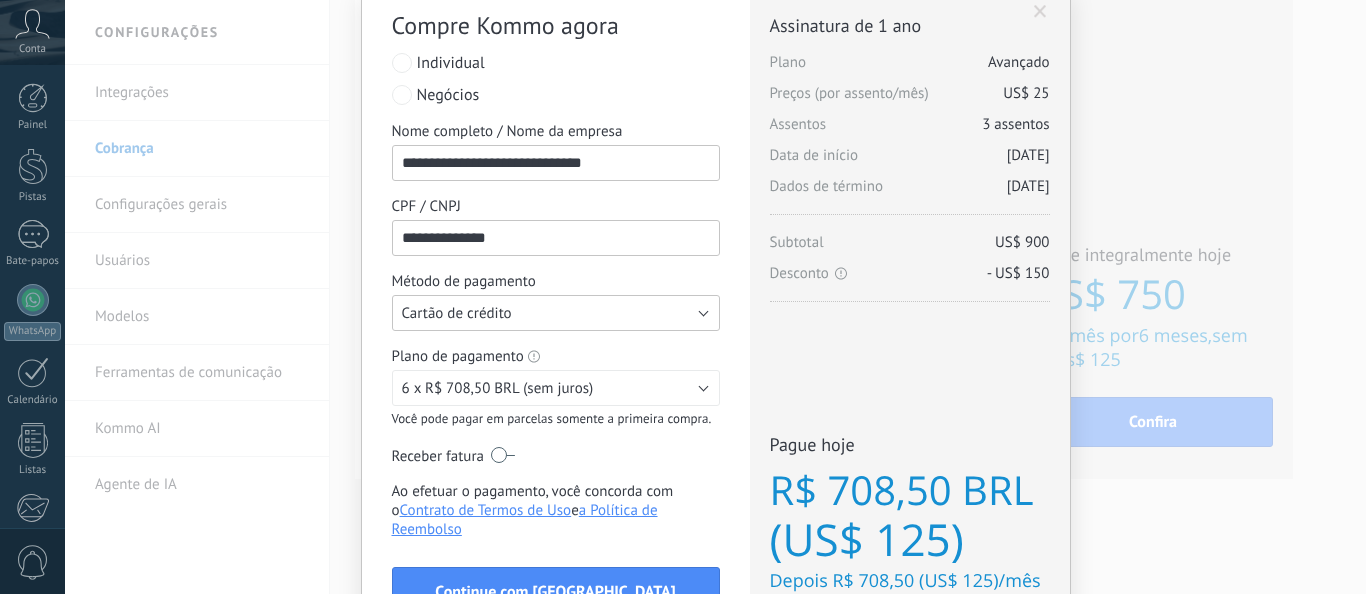 click on "Cartão de crédito" at bounding box center [556, 313] 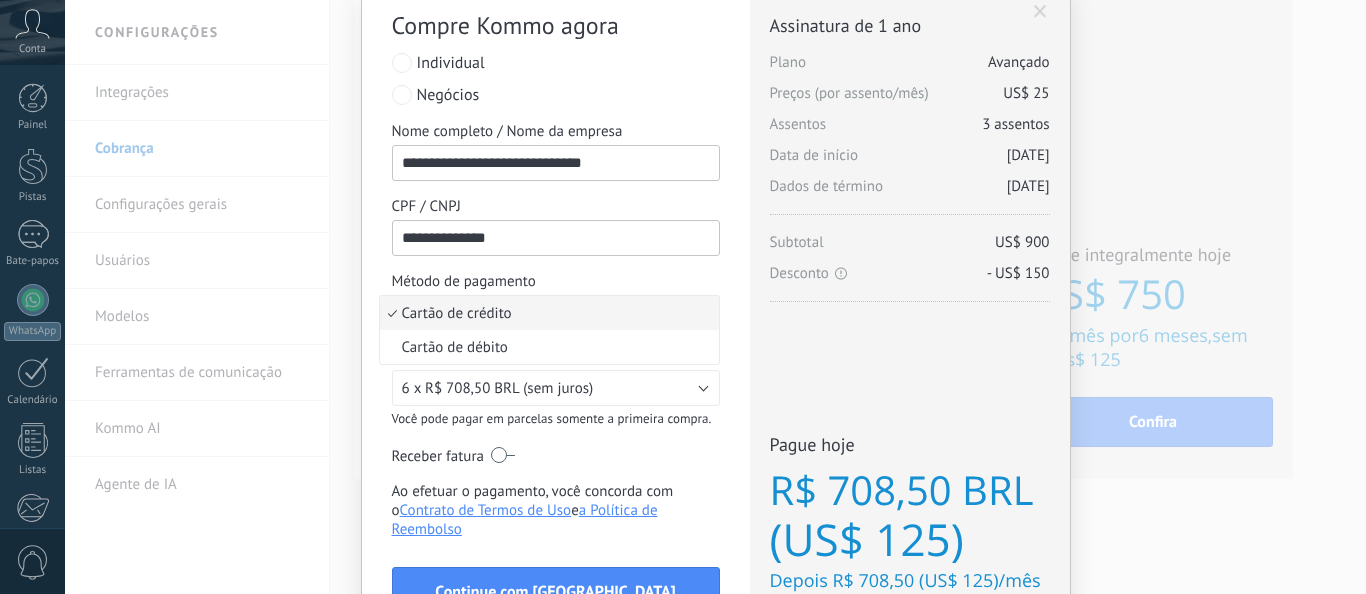 click on "Cartão de crédito" at bounding box center (546, 313) 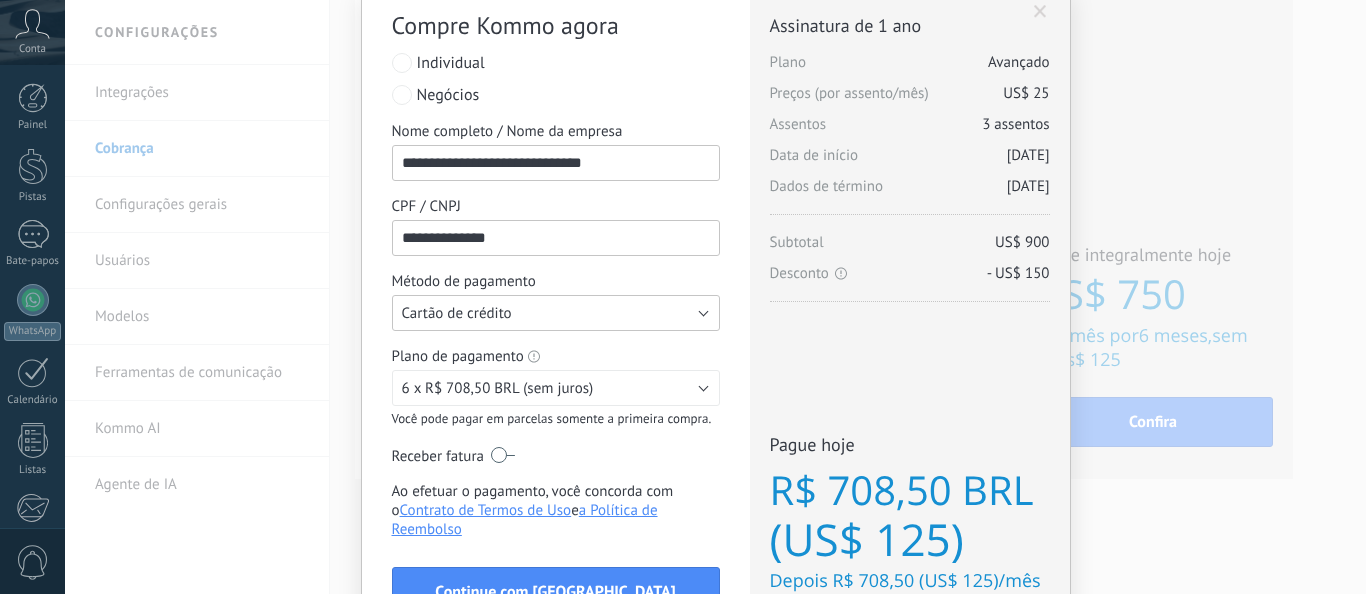 scroll, scrollTop: 194, scrollLeft: 0, axis: vertical 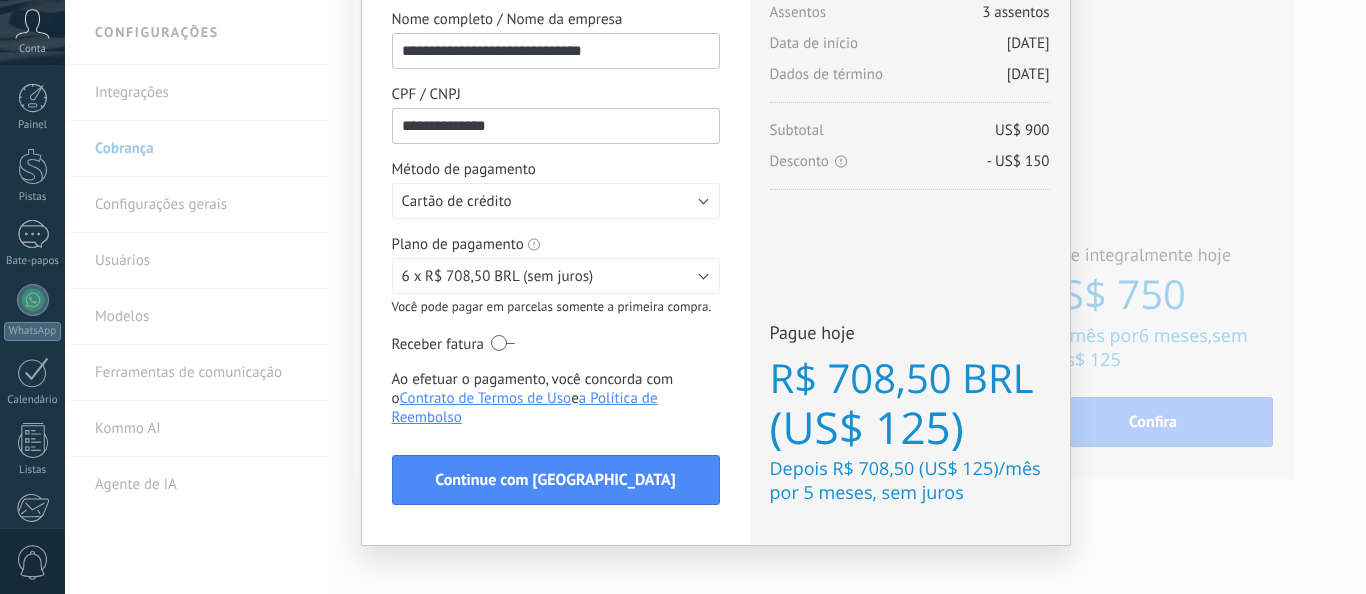 click at bounding box center (503, 343) 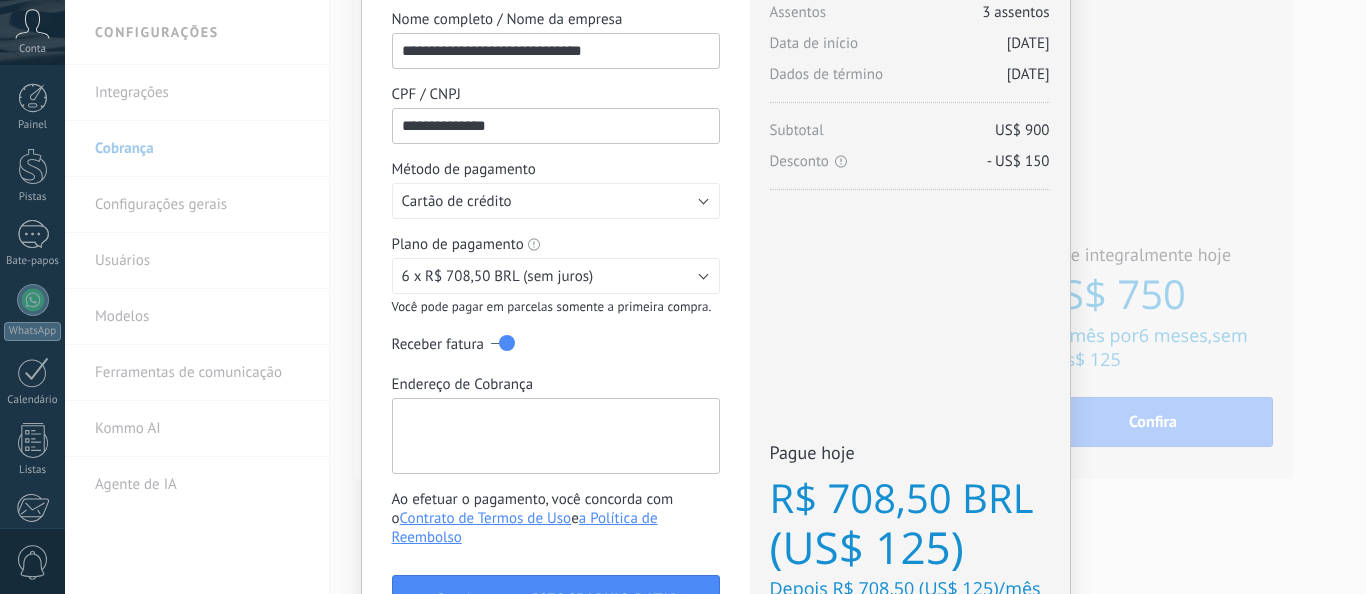 click on "Endereço de Cobrança" at bounding box center (556, 436) 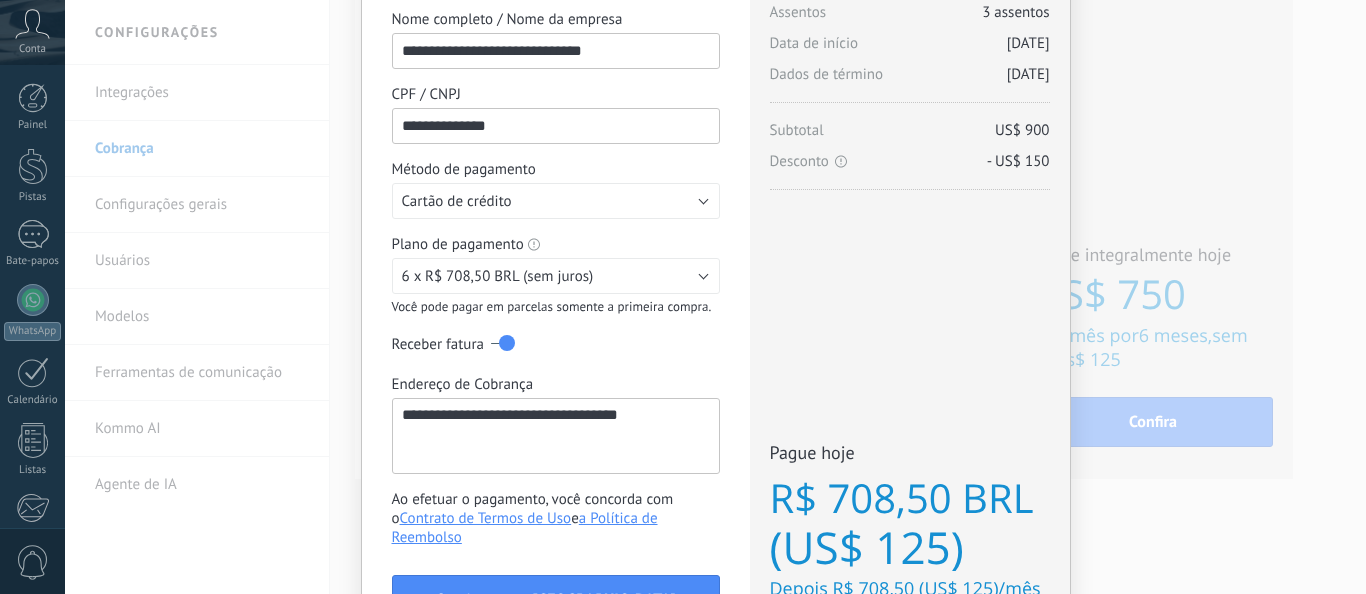 scroll, scrollTop: 334, scrollLeft: 0, axis: vertical 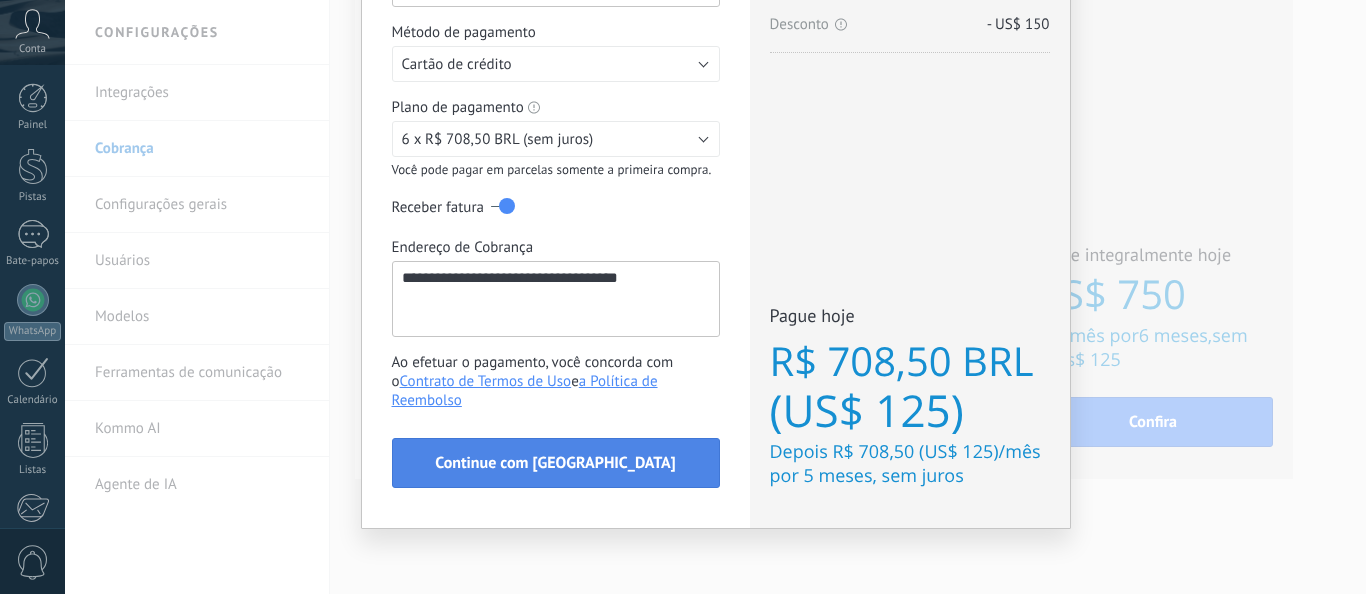 type on "**********" 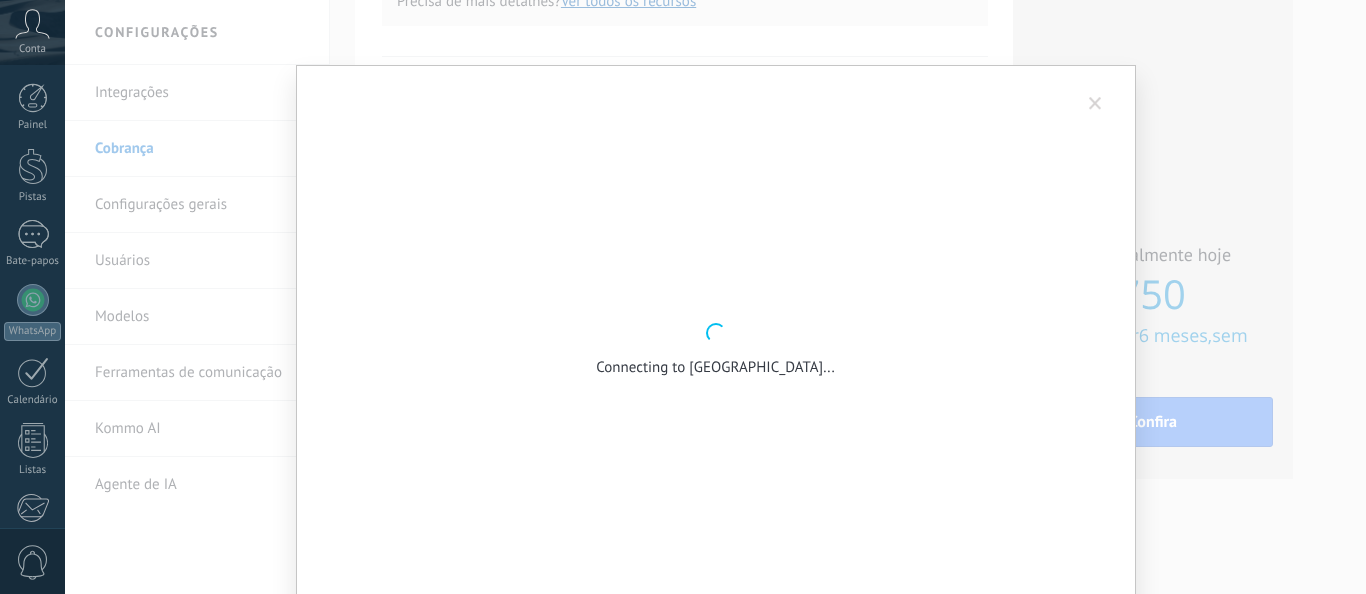 scroll, scrollTop: 780, scrollLeft: 0, axis: vertical 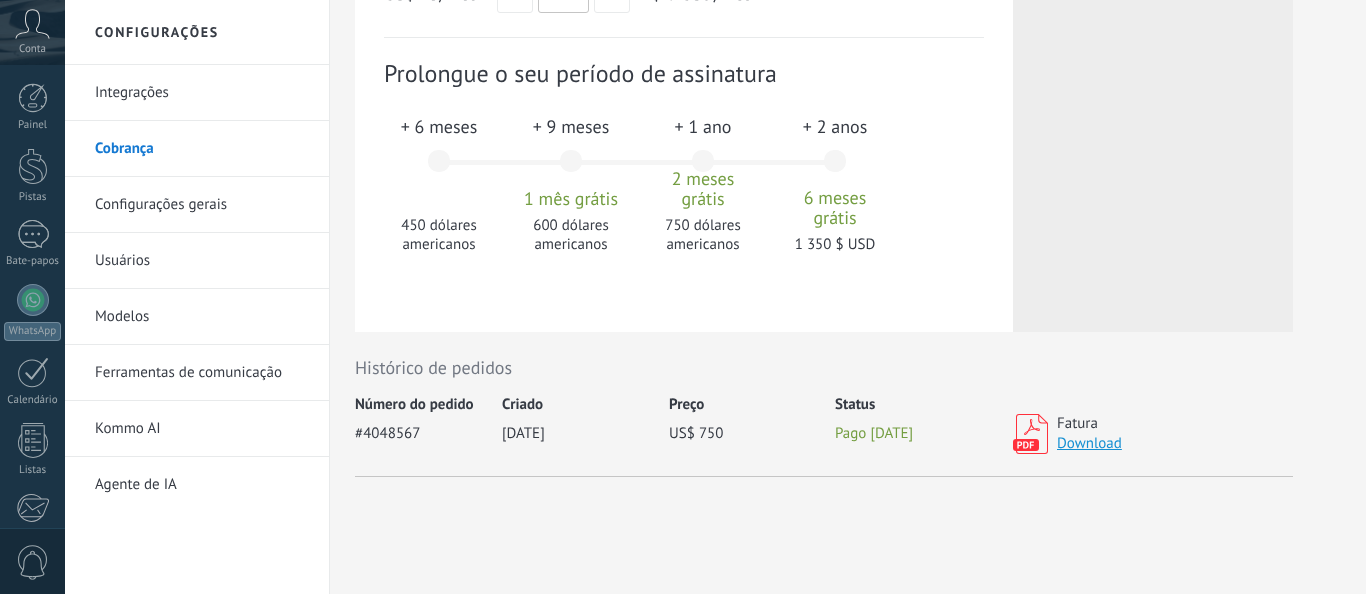 click on "Download" at bounding box center [1089, 443] 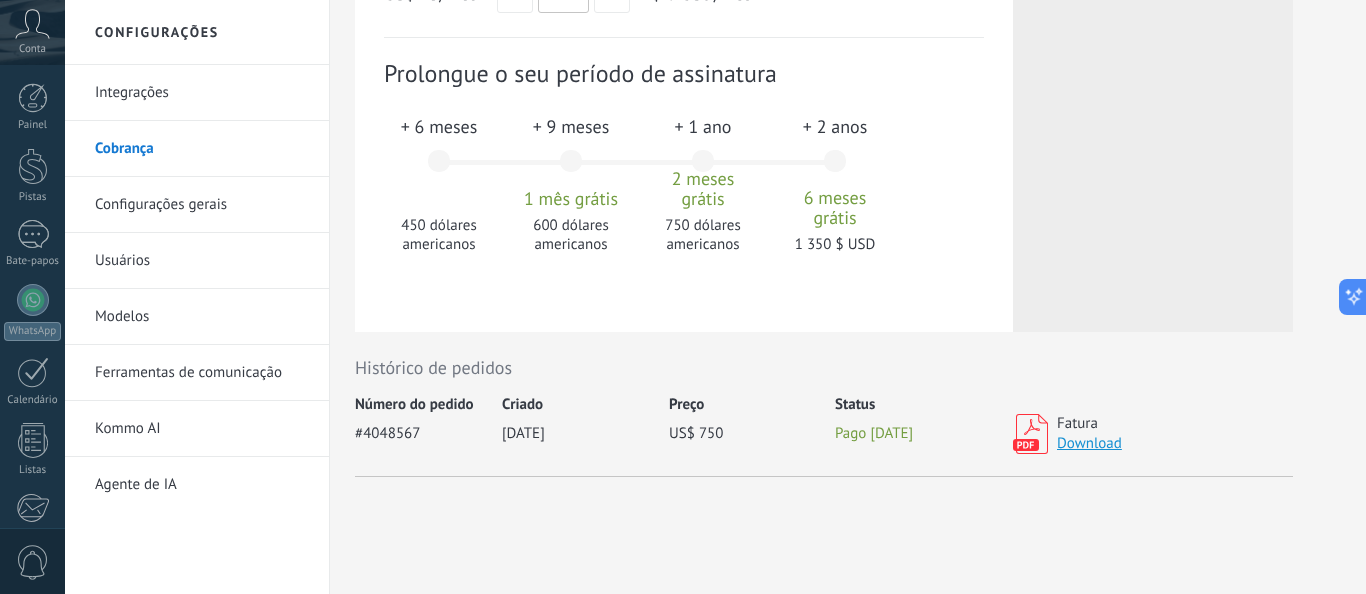 scroll, scrollTop: 0, scrollLeft: 0, axis: both 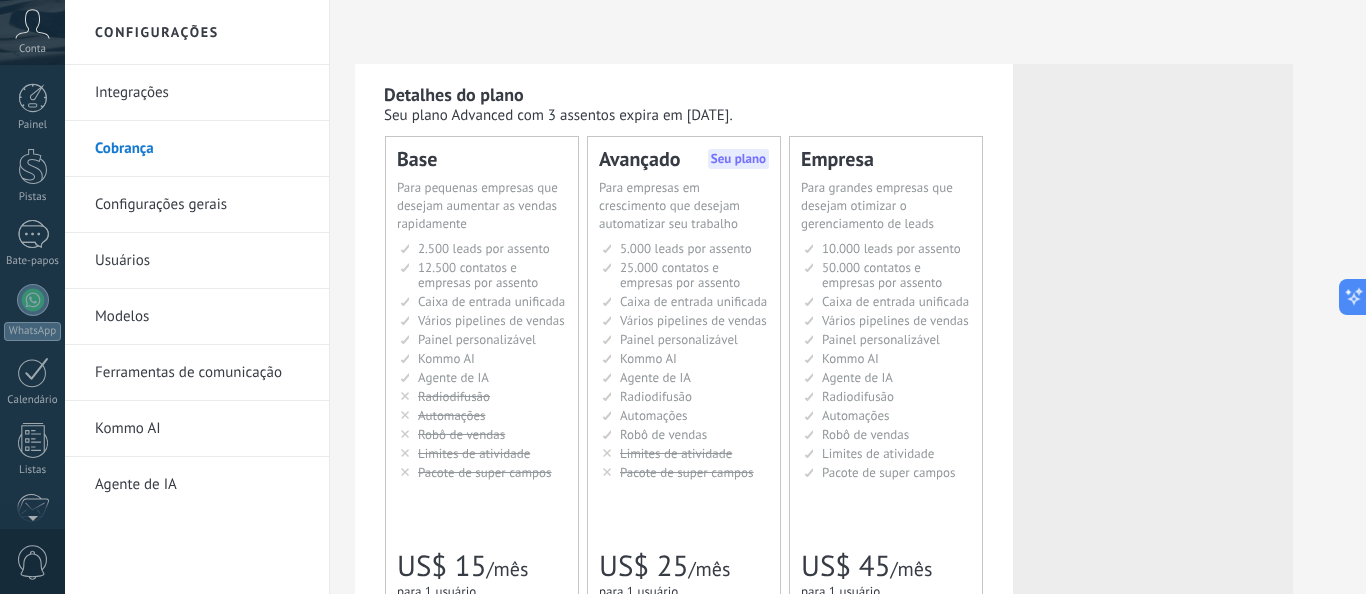 click 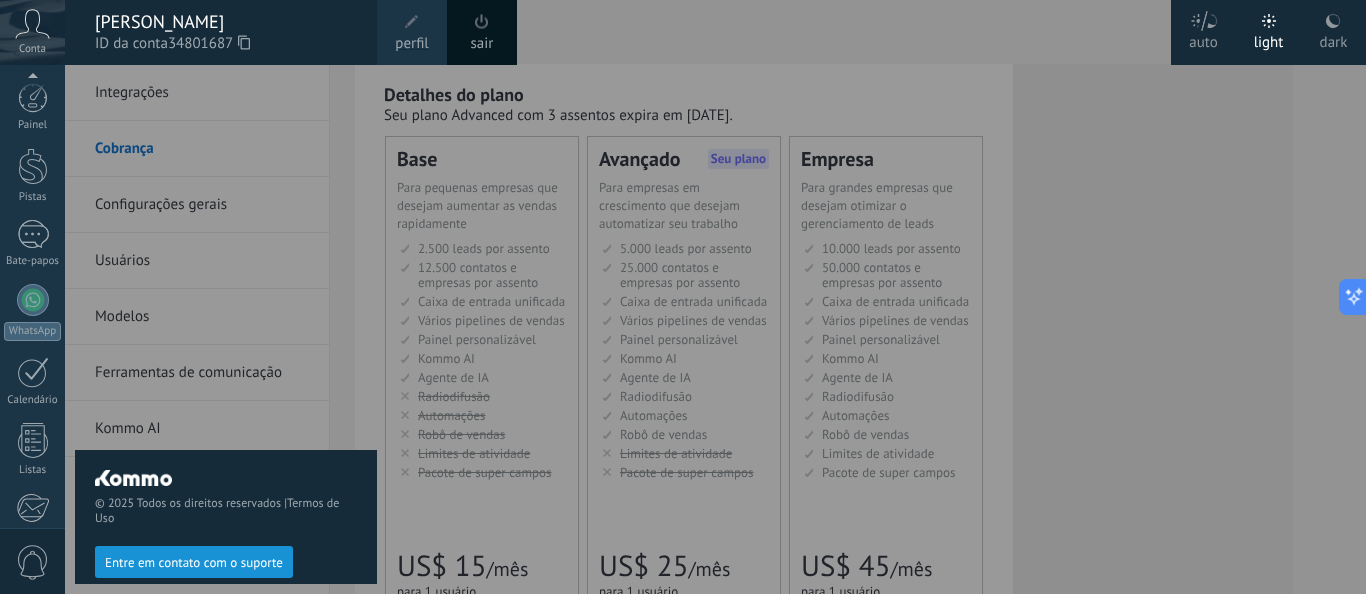 scroll, scrollTop: 250, scrollLeft: 0, axis: vertical 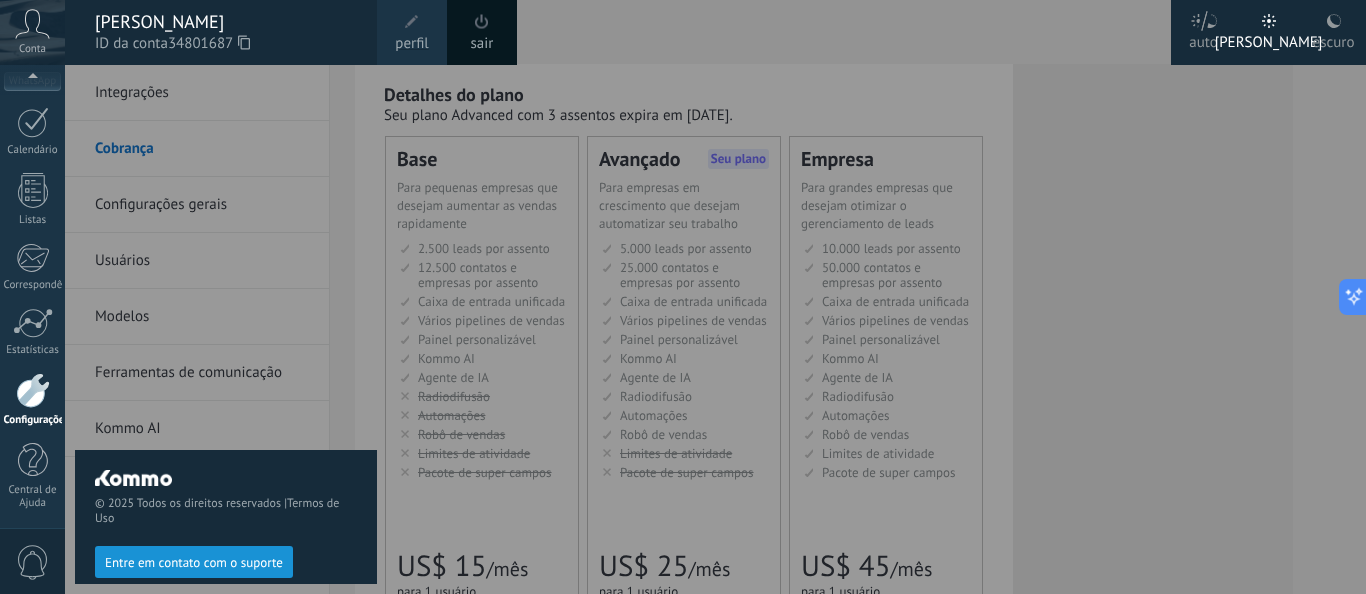 click at bounding box center [33, 390] 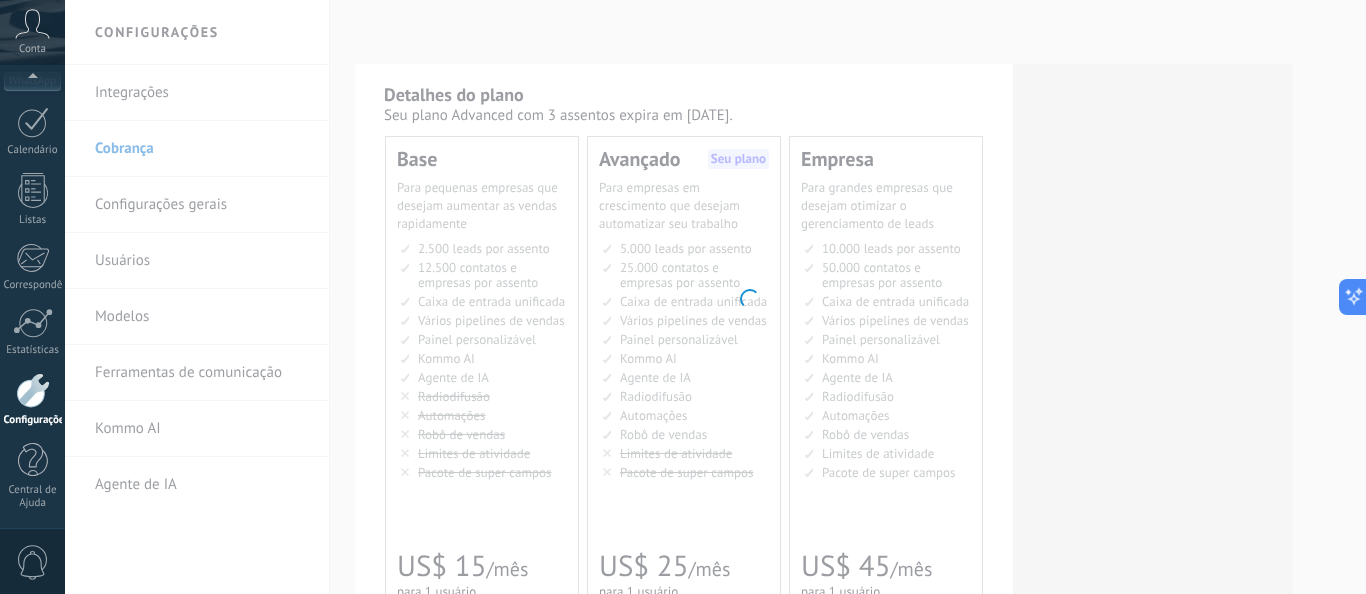 click on "Conta" at bounding box center (32, 32) 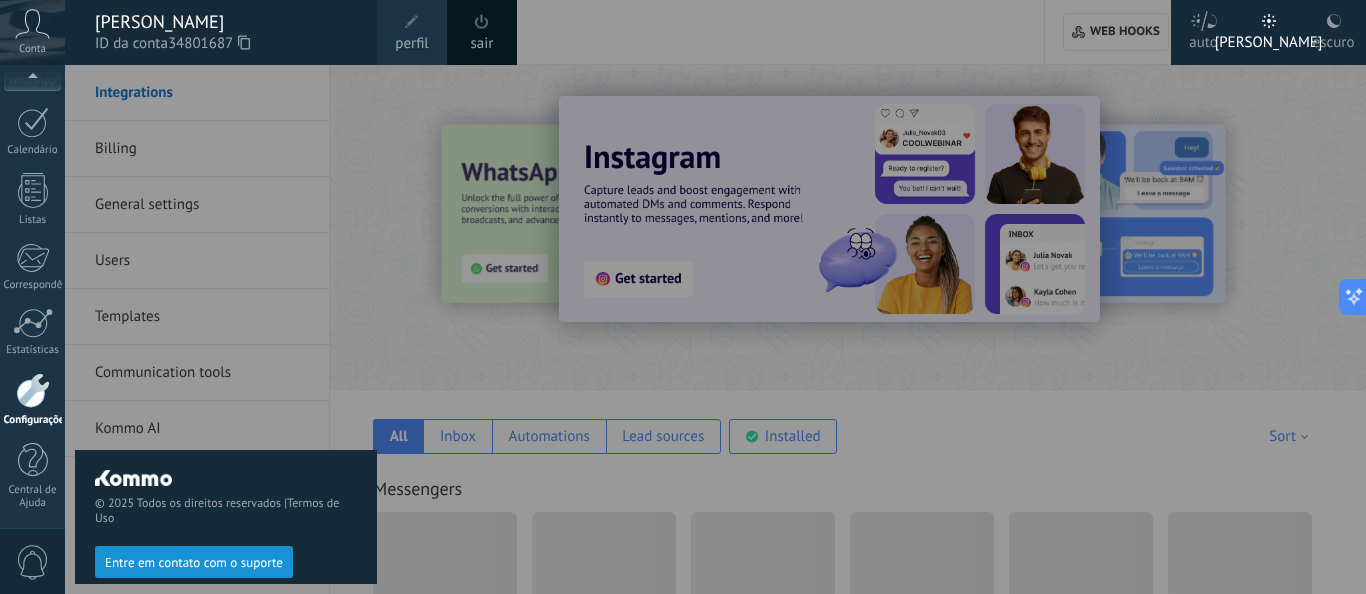 click 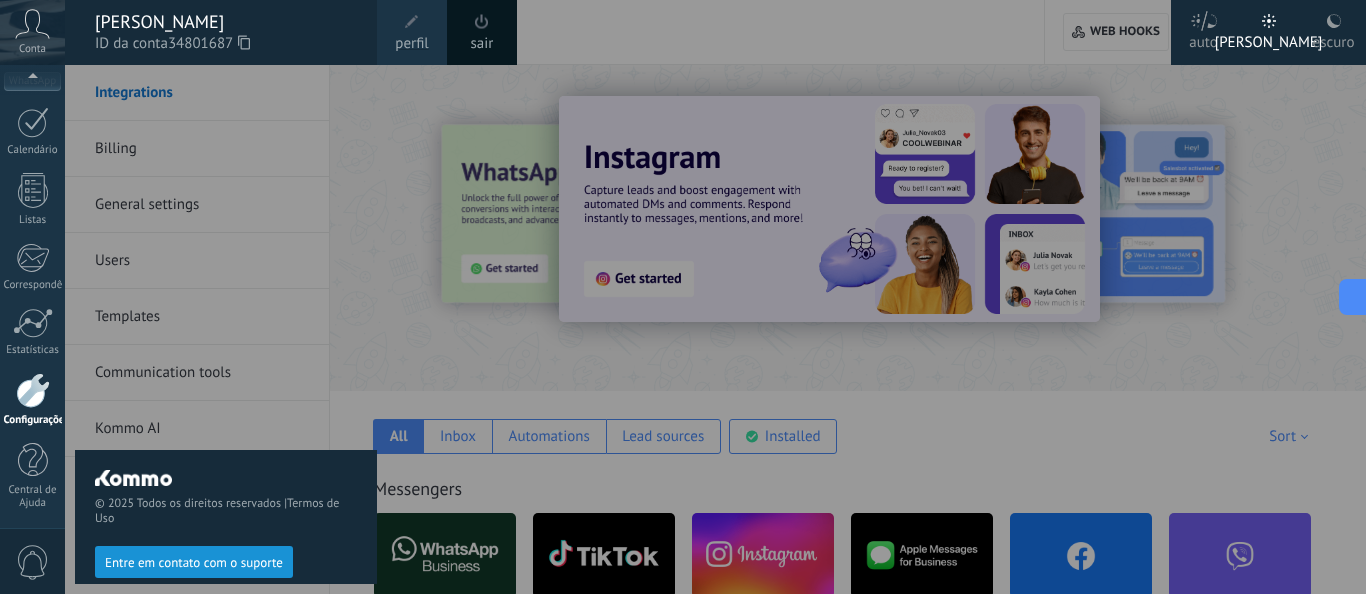 click at bounding box center [33, 390] 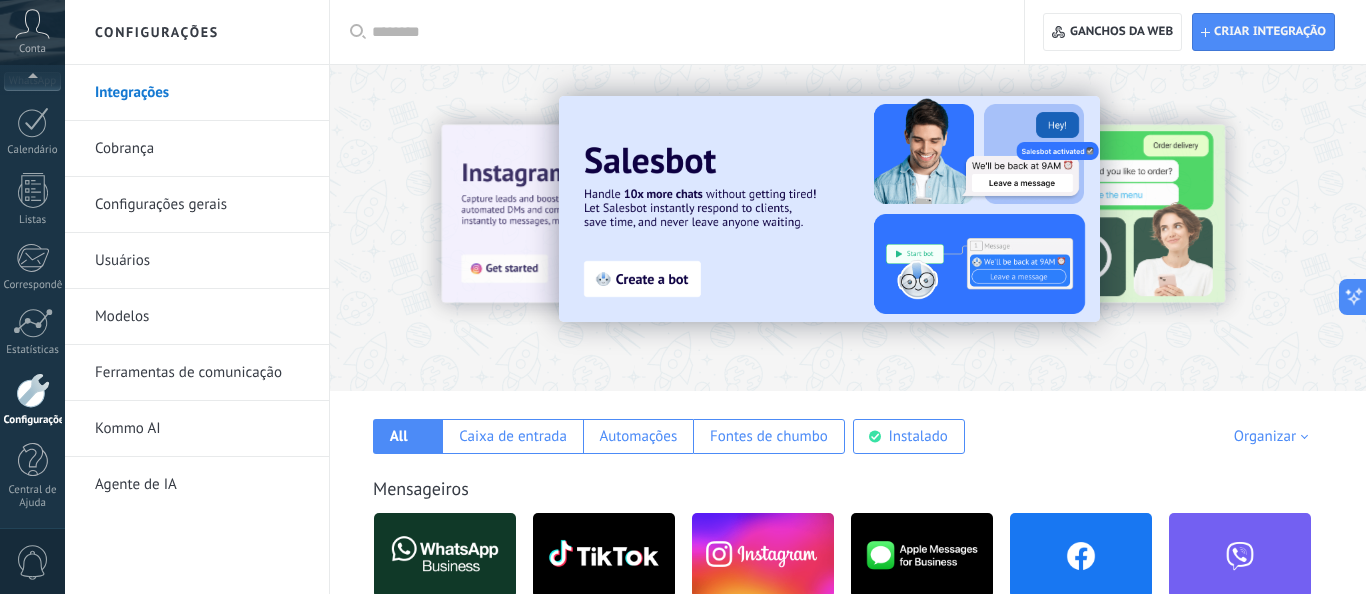 click on "Configurações gerais" at bounding box center [202, 205] 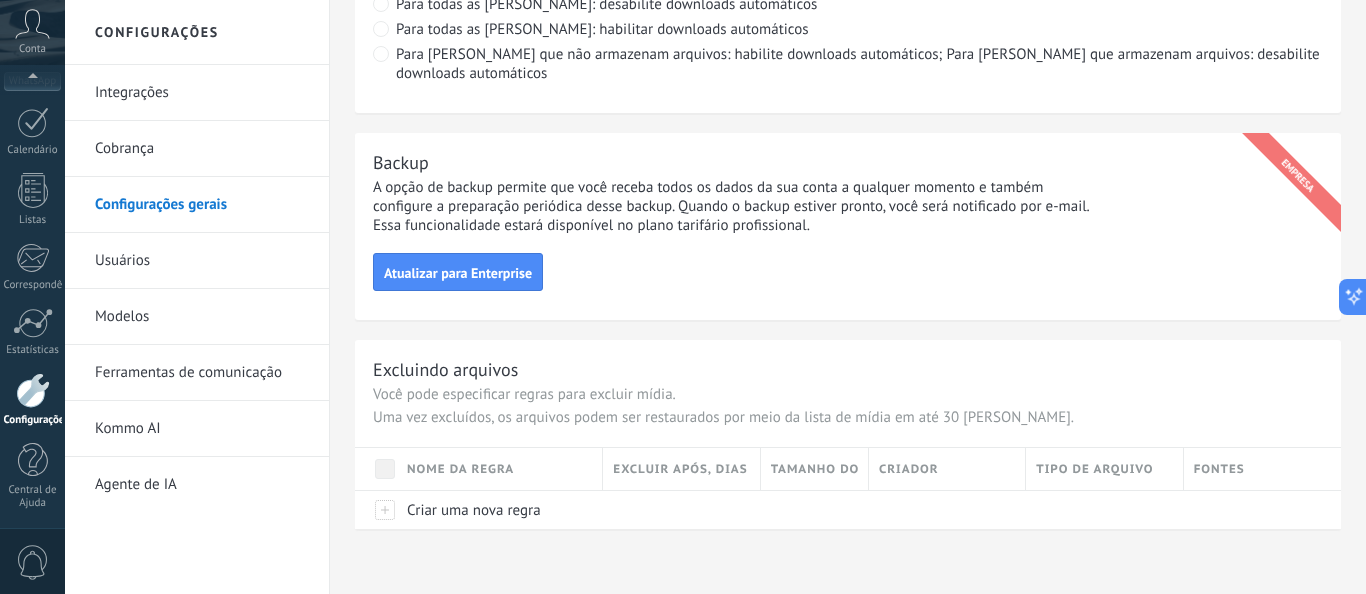 scroll, scrollTop: 0, scrollLeft: 0, axis: both 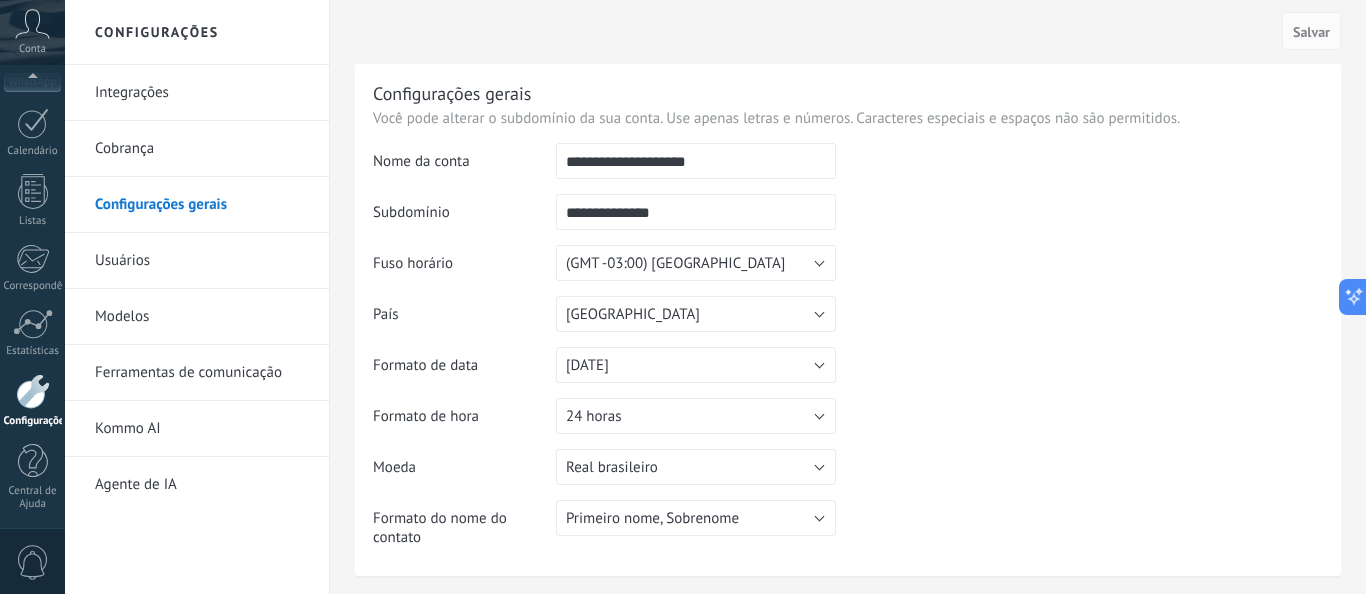 click on "Usuários" at bounding box center [202, 261] 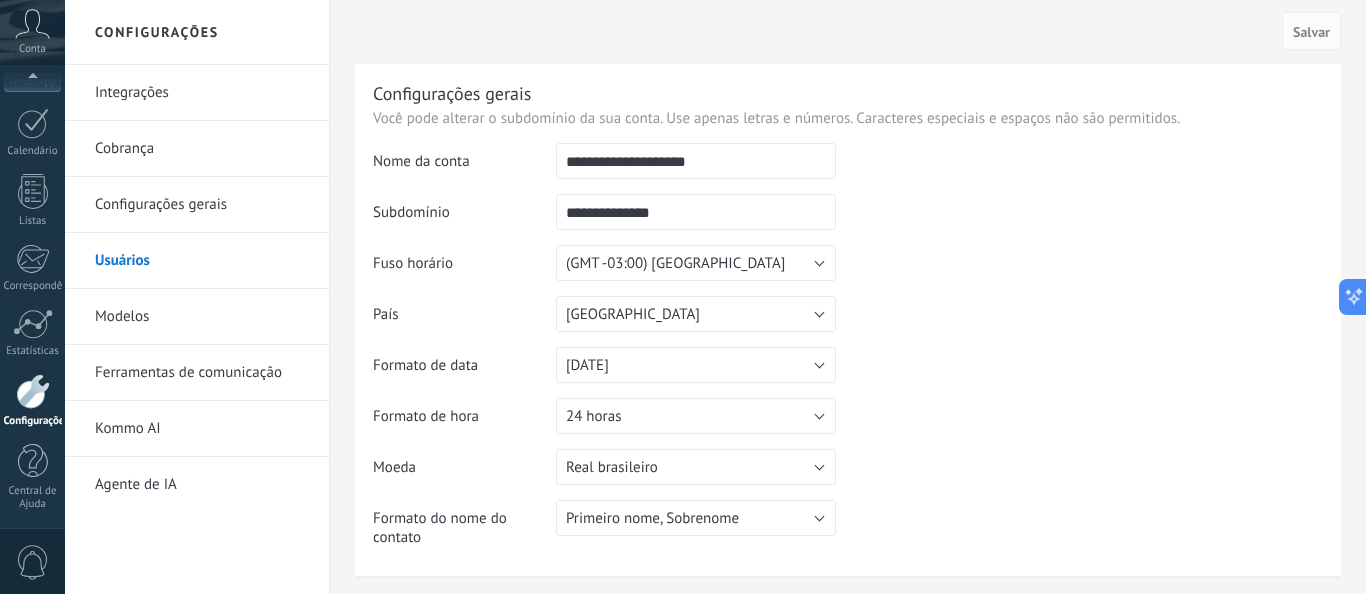 scroll, scrollTop: 250, scrollLeft: 0, axis: vertical 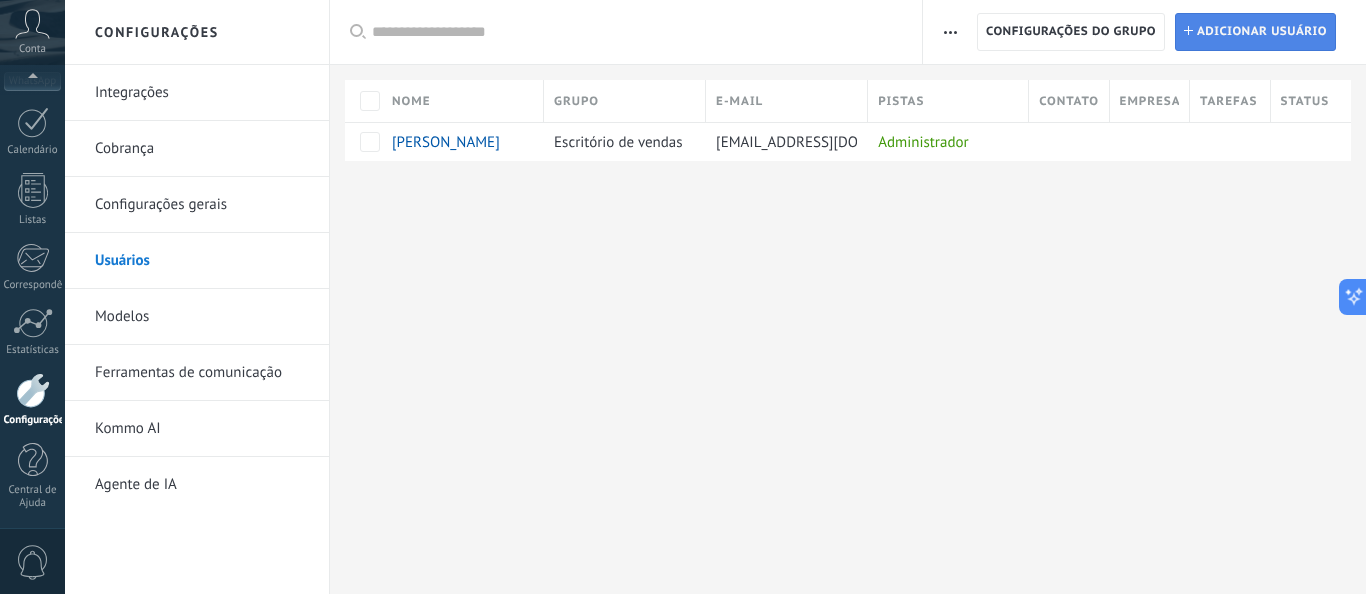 click on "Adicionar usuário" at bounding box center (1262, 31) 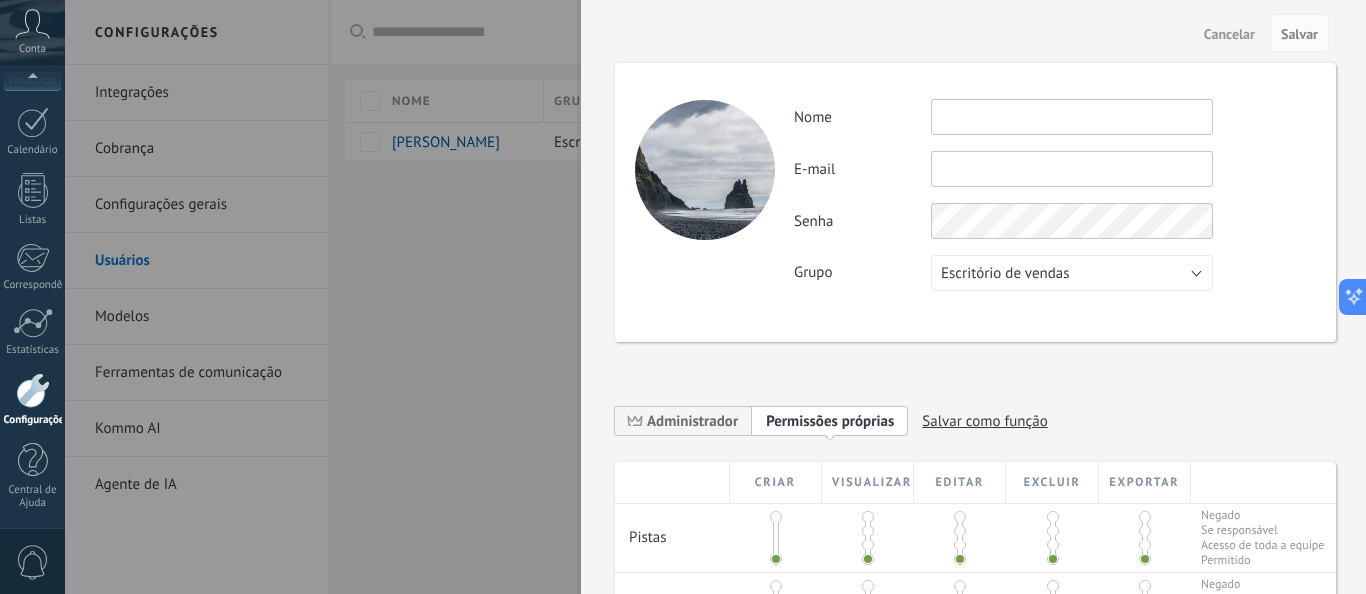 click at bounding box center (1072, 117) 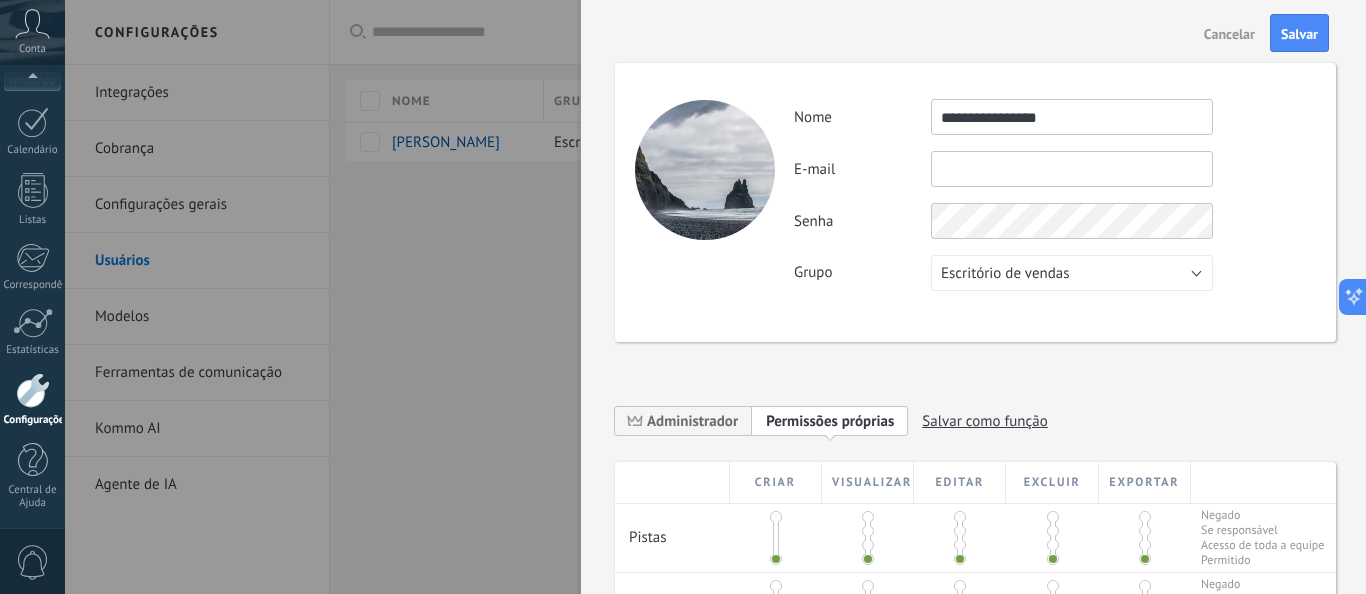 type on "**********" 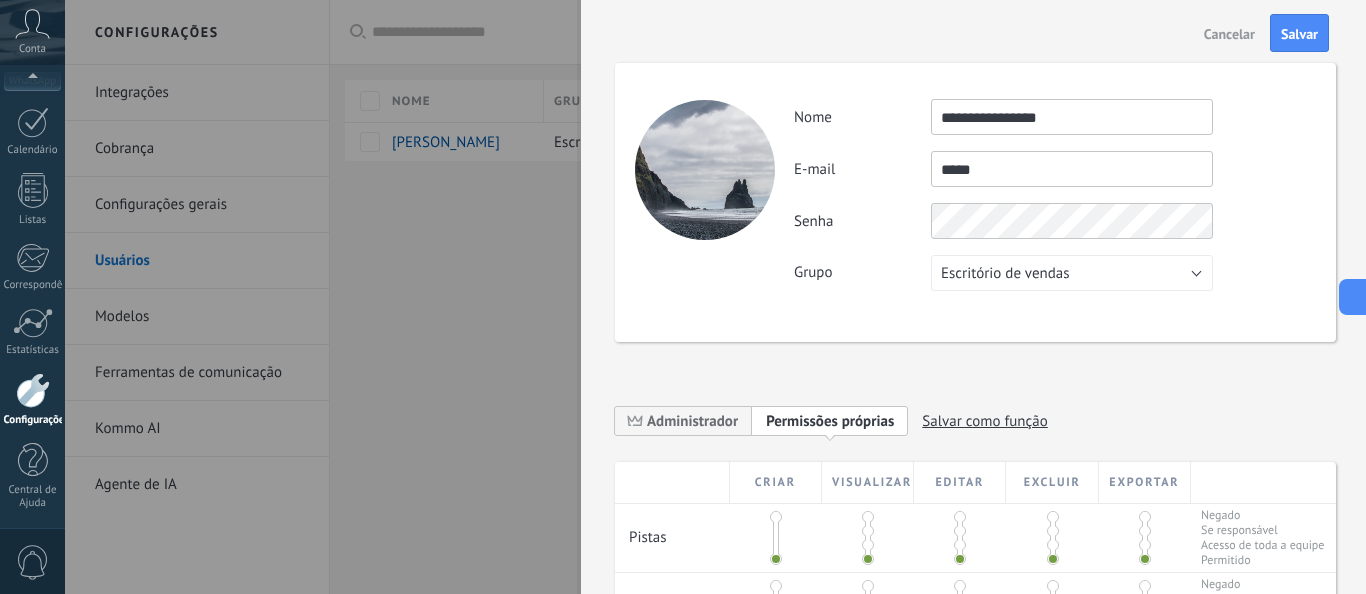 scroll, scrollTop: 0, scrollLeft: 0, axis: both 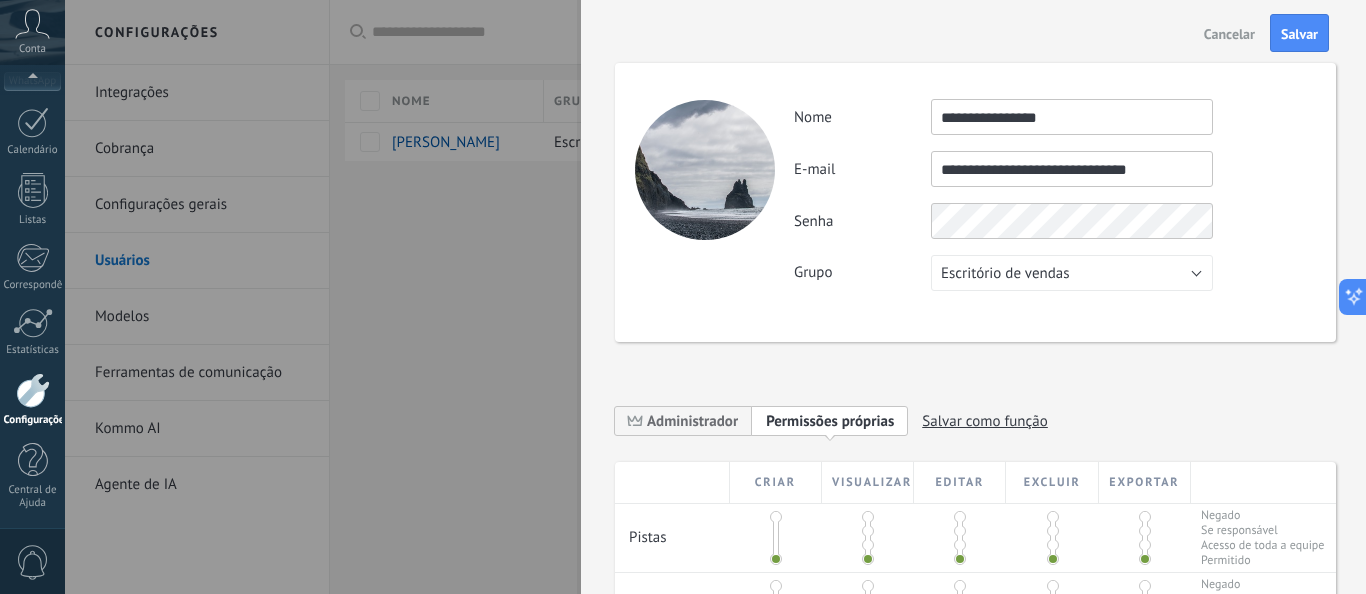 type on "**********" 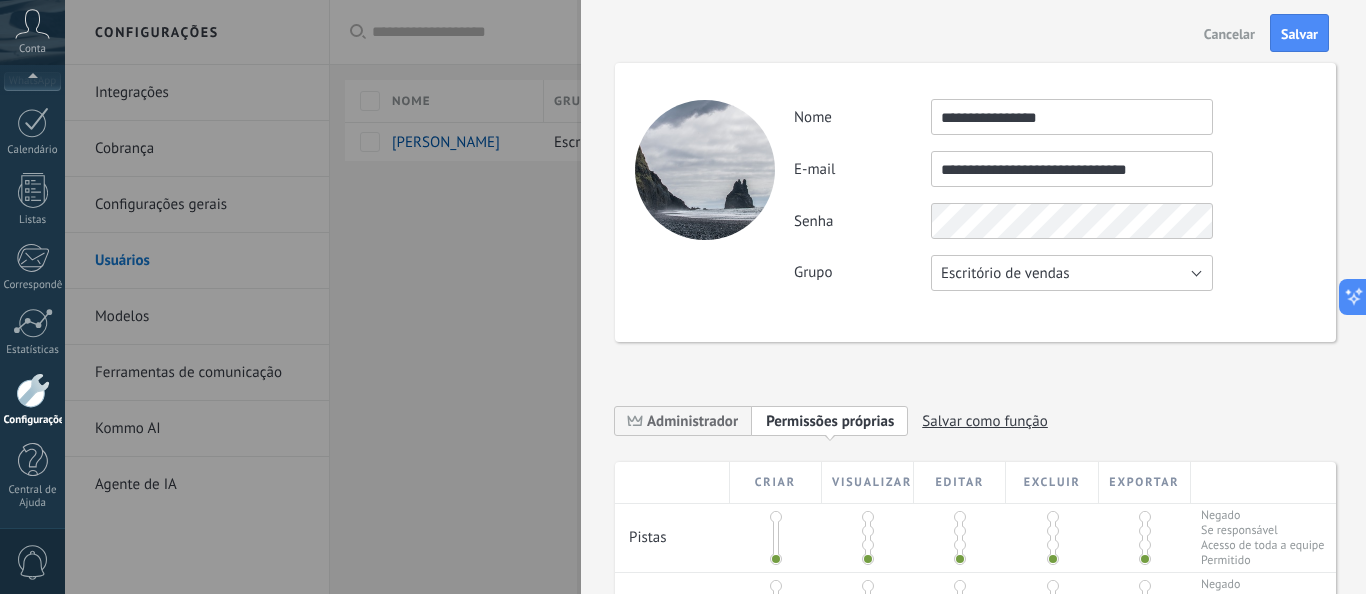 click on "Escritório de vendas" at bounding box center (1072, 273) 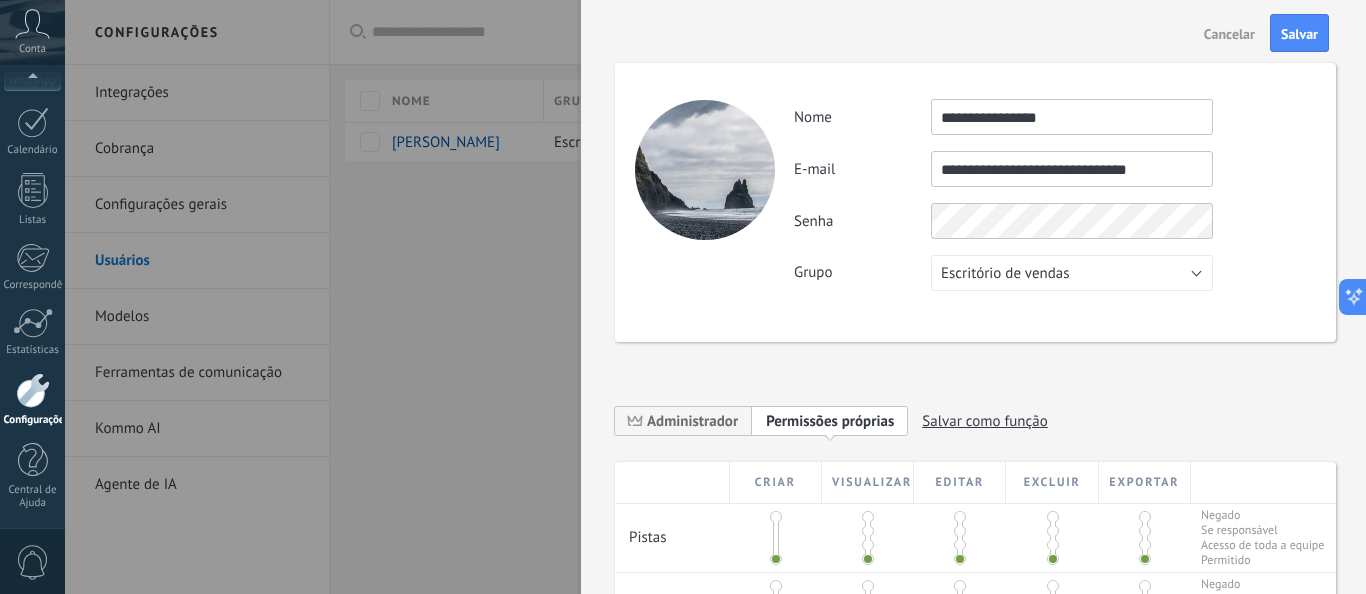 click on ".abccls-1,.abccls-2{fill-rule:evenodd}.abccls-2{fill:#fff} .abfcls-1{fill:none}.abfcls-2{fill:#fff} .abncls-1{isolation:isolate}.abncls-2{opacity:.06}.abncls-2,.abncls-3,.abncls-6{mix-blend-mode:multiply}.abncls-3{opacity:.15}.abncls-4,.abncls-8{fill:#fff}.abncls-5{fill:url(#abnlinear-gradient)}.abncls-6{opacity:.04}.abncls-7{fill:url(#abnlinear-gradient-2)}.abncls-8{fill-rule:evenodd} .abqst0{fill:#ffa200} .abwcls-1{fill:#252525} .cls-1{isolation:isolate} .acicls-1{fill:none} .aclcls-1{fill:#232323} .acnst0{display:none} .addcls-1,.addcls-2{fill:none;stroke-miterlimit:10}.addcls-1{stroke:#dfe0e5}.addcls-2{stroke:#a1a7ab} .adecls-1,.adecls-2{fill:none;stroke-miterlimit:10}.adecls-1{stroke:#dfe0e5}.adecls-2{stroke:#a1a7ab} .adqcls-1{fill:#8591a5;fill-rule:evenodd} .aeccls-1{fill:#5c9f37} .aeecls-1{fill:#f86161} .aejcls-1{fill:#8591a5;fill-rule:evenodd} .aekcls-1{fill-rule:evenodd} .aelcls-1{fill-rule:evenodd;fill:currentColor} .aemcls-1{fill-rule:evenodd;fill:currentColor} .aercls-2{fill:#24bc8c}" at bounding box center (683, 297) 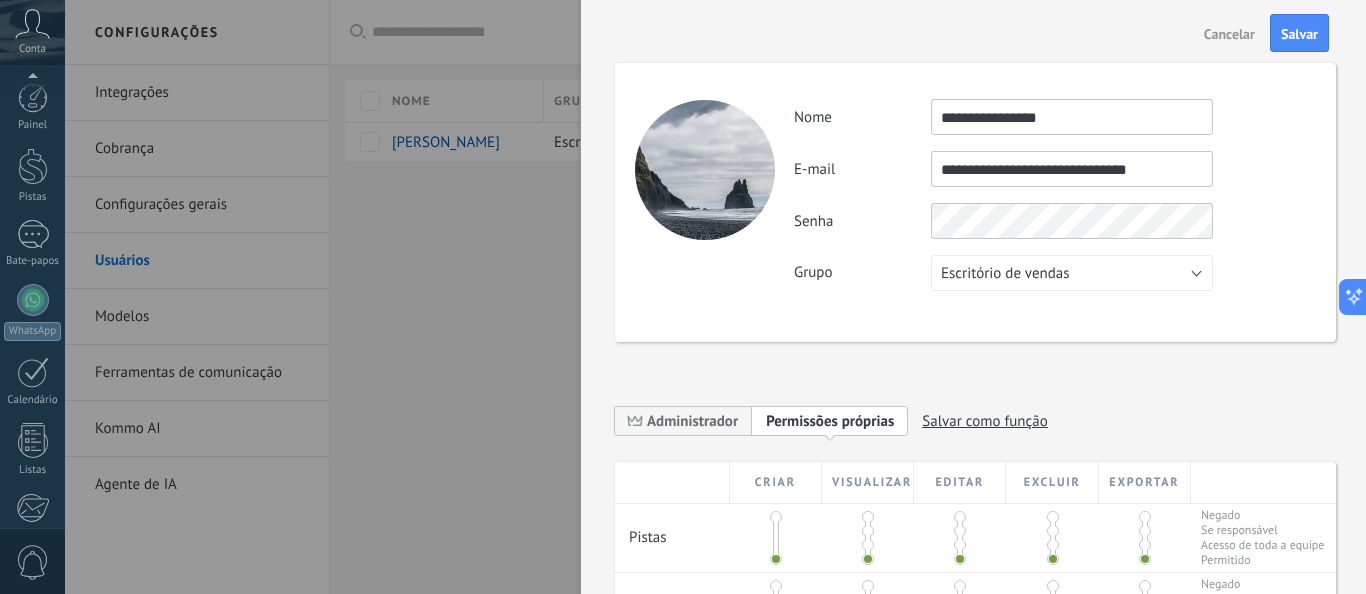 scroll, scrollTop: 250, scrollLeft: 0, axis: vertical 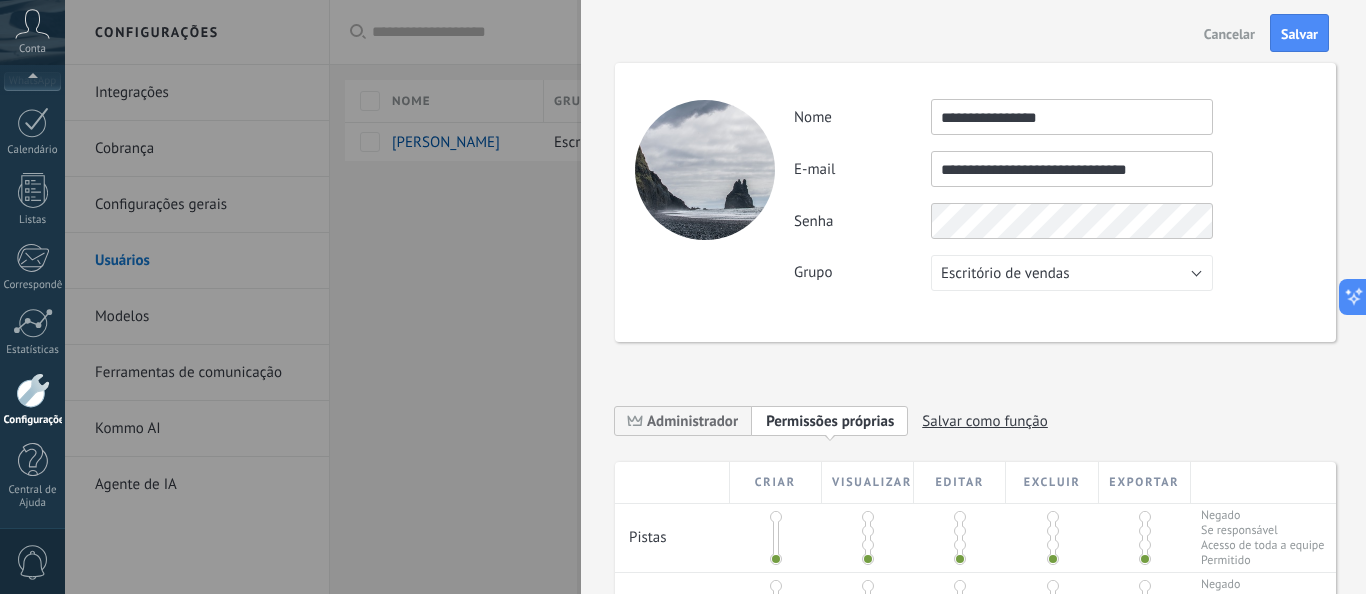 click on "Senha" at bounding box center [1054, 221] 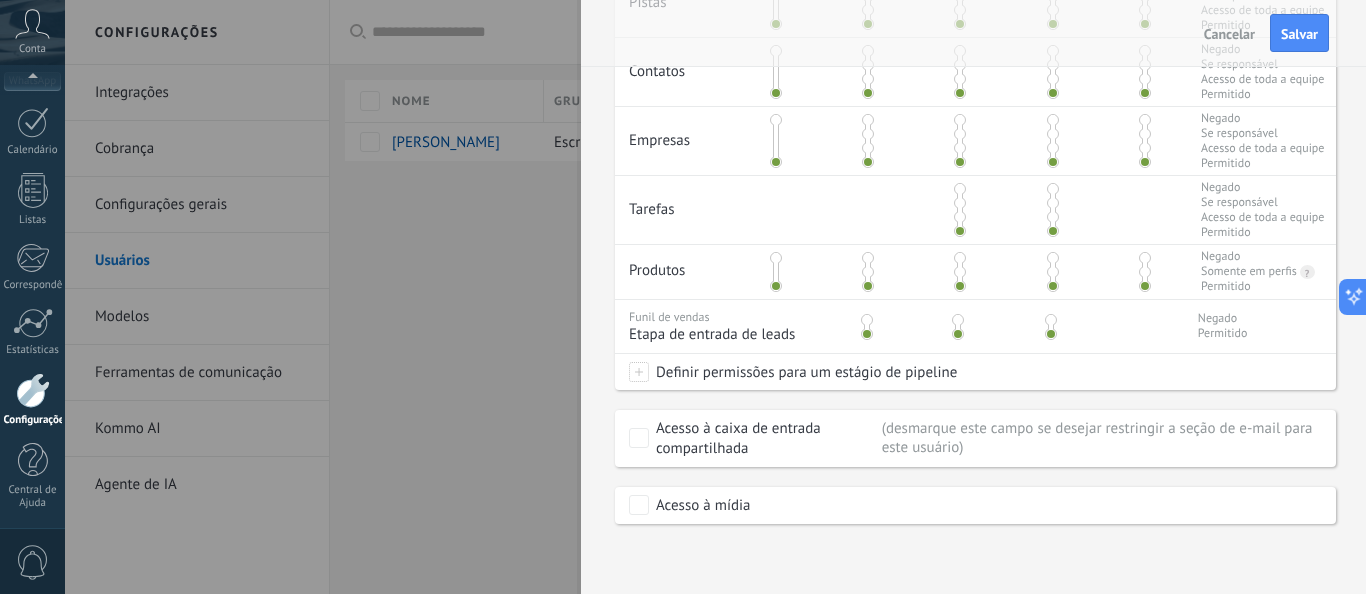 scroll, scrollTop: 0, scrollLeft: 0, axis: both 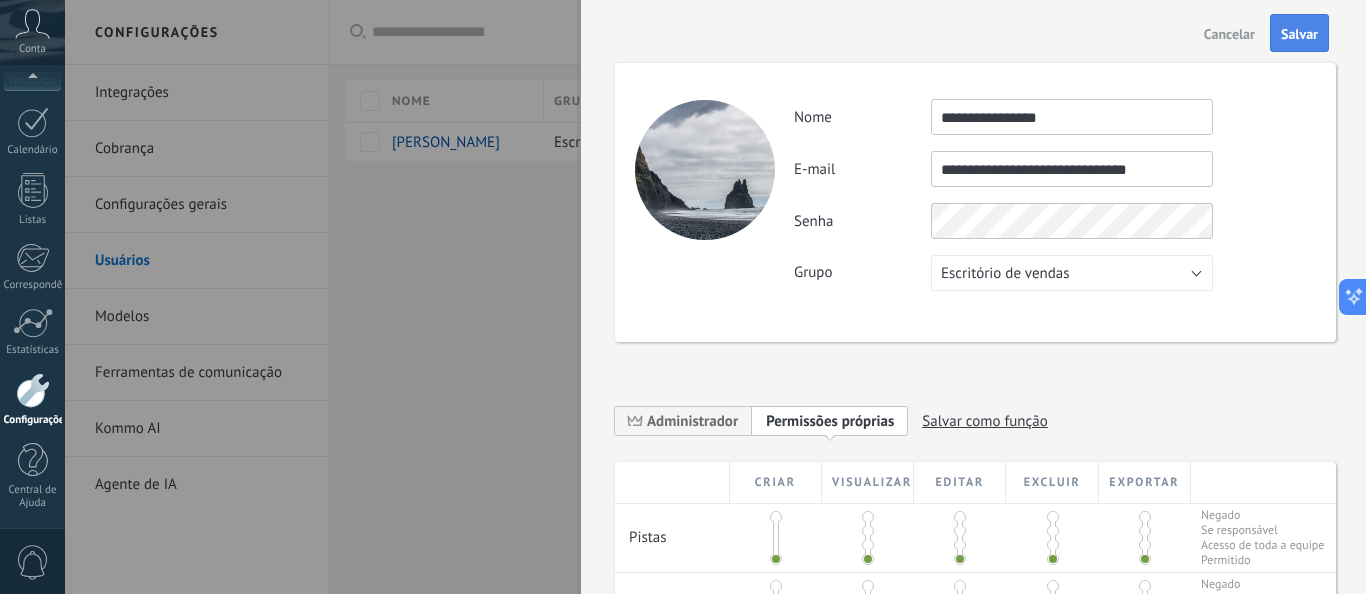 click on "Salvar" at bounding box center [1299, 34] 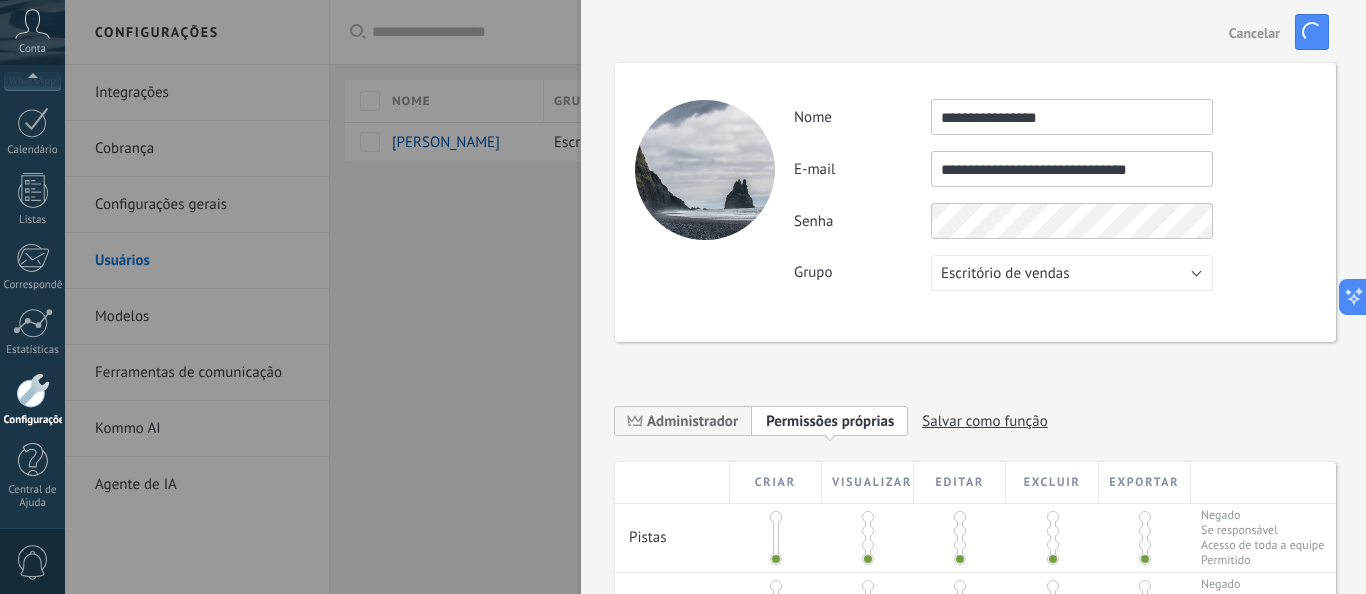 scroll, scrollTop: 0, scrollLeft: 0, axis: both 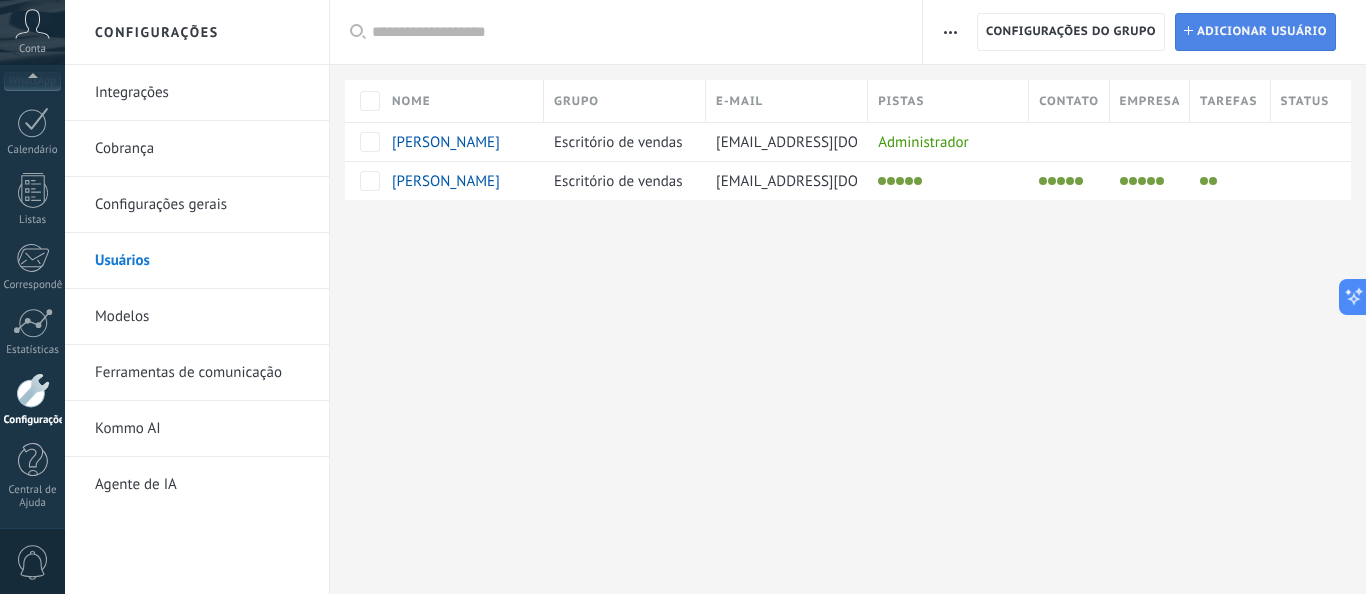 click on "Adicionar usuário" at bounding box center (1262, 31) 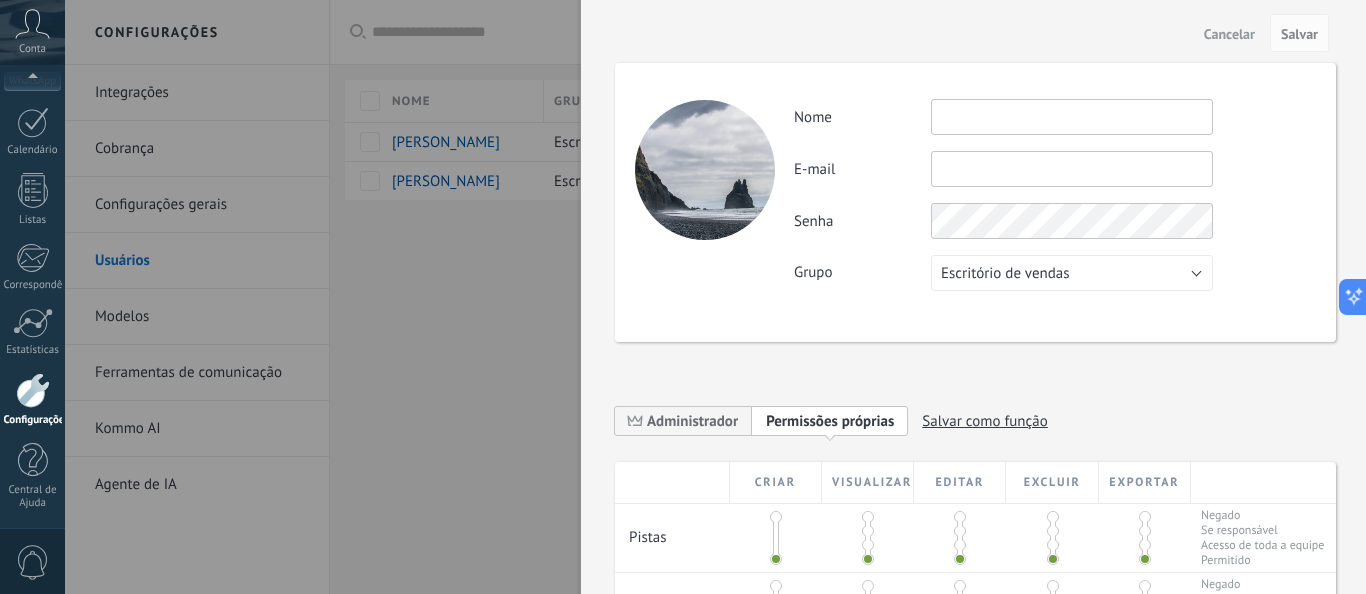 click at bounding box center [1072, 117] 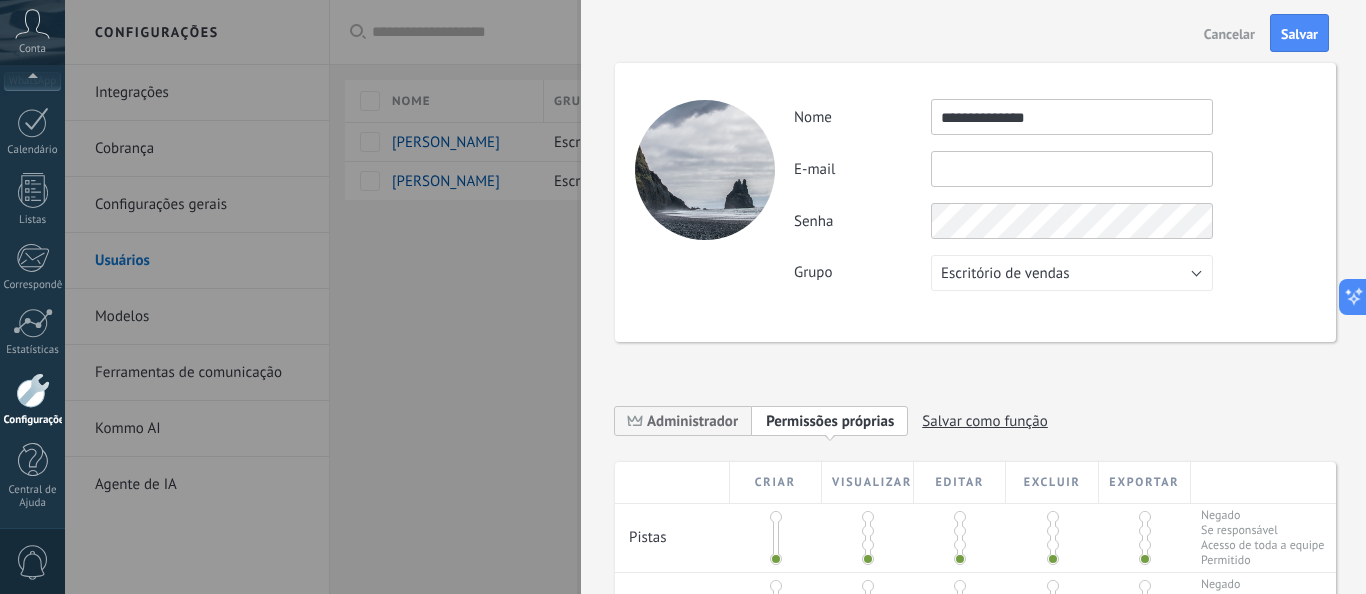 type on "**********" 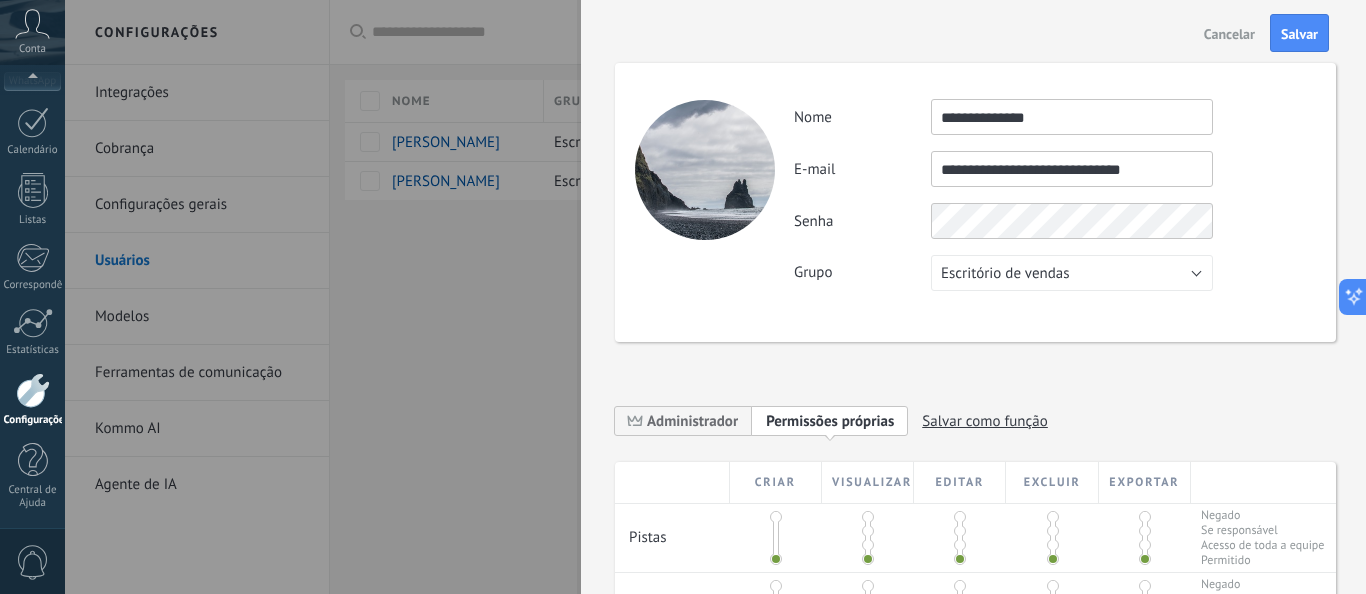 type on "**********" 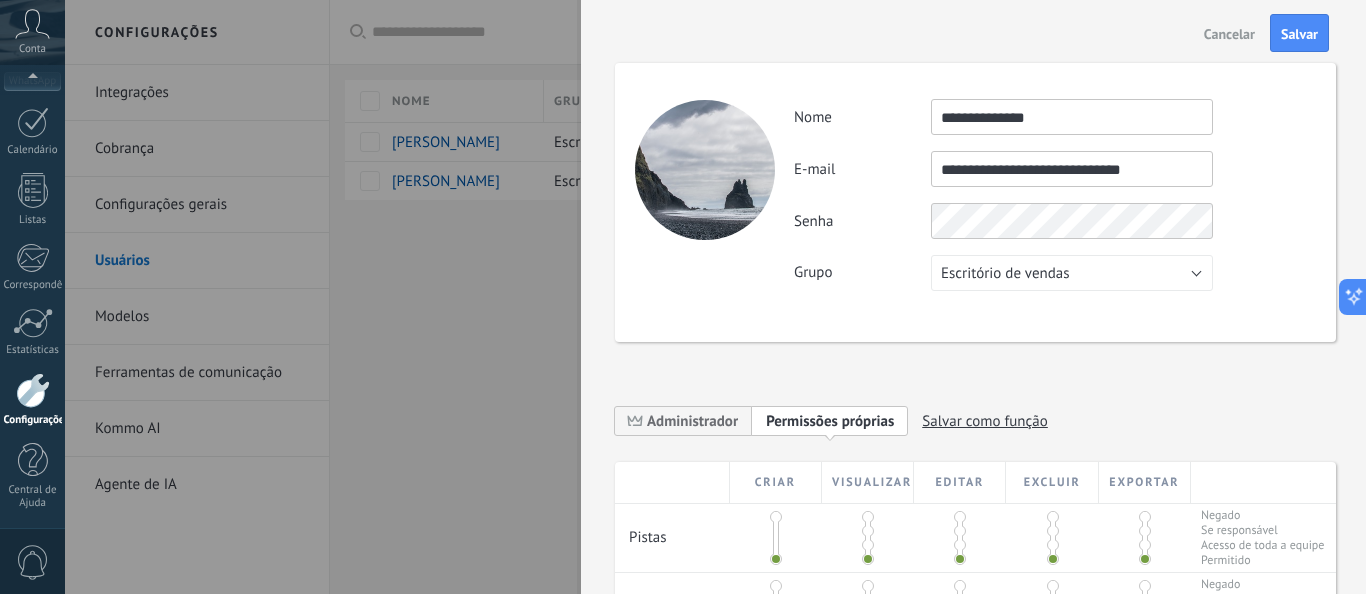 click on "Salvar" at bounding box center (1299, 34) 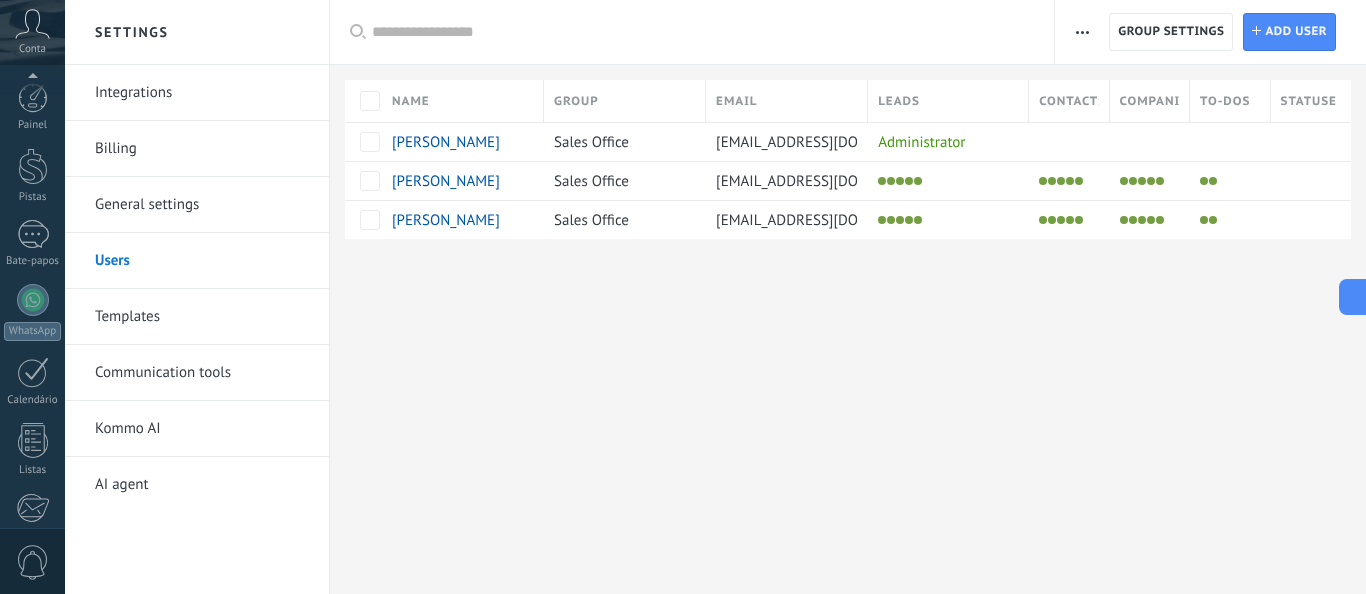 scroll, scrollTop: 250, scrollLeft: 0, axis: vertical 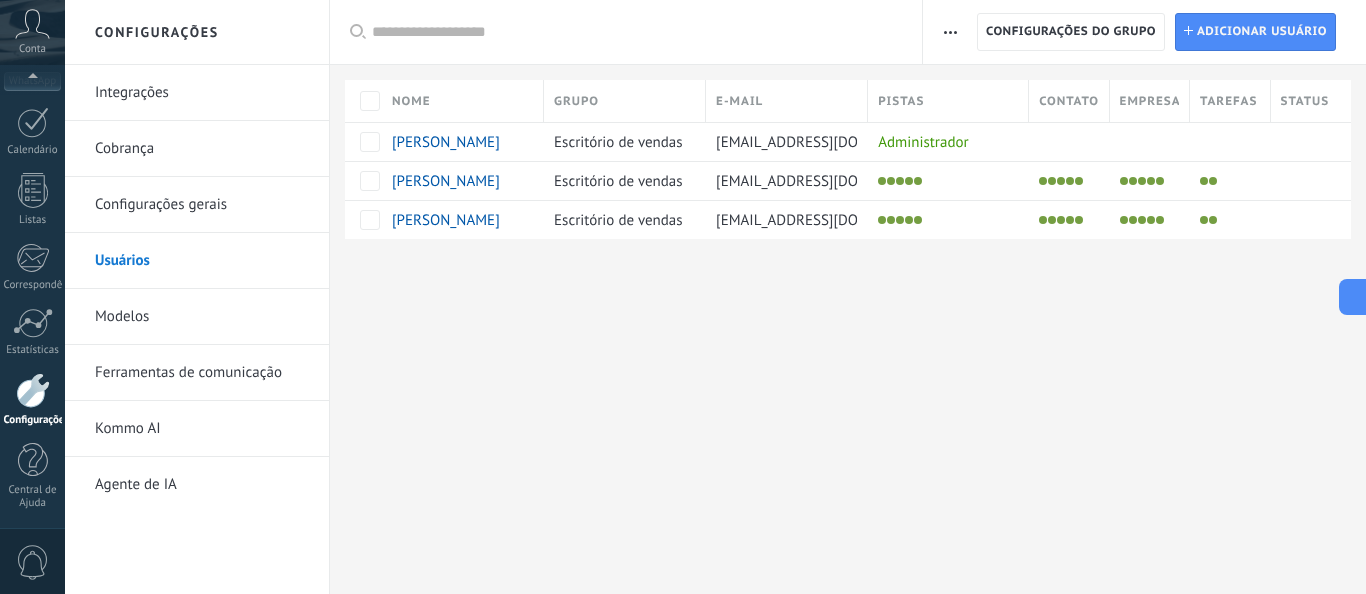 click on "Integrações" at bounding box center (132, 92) 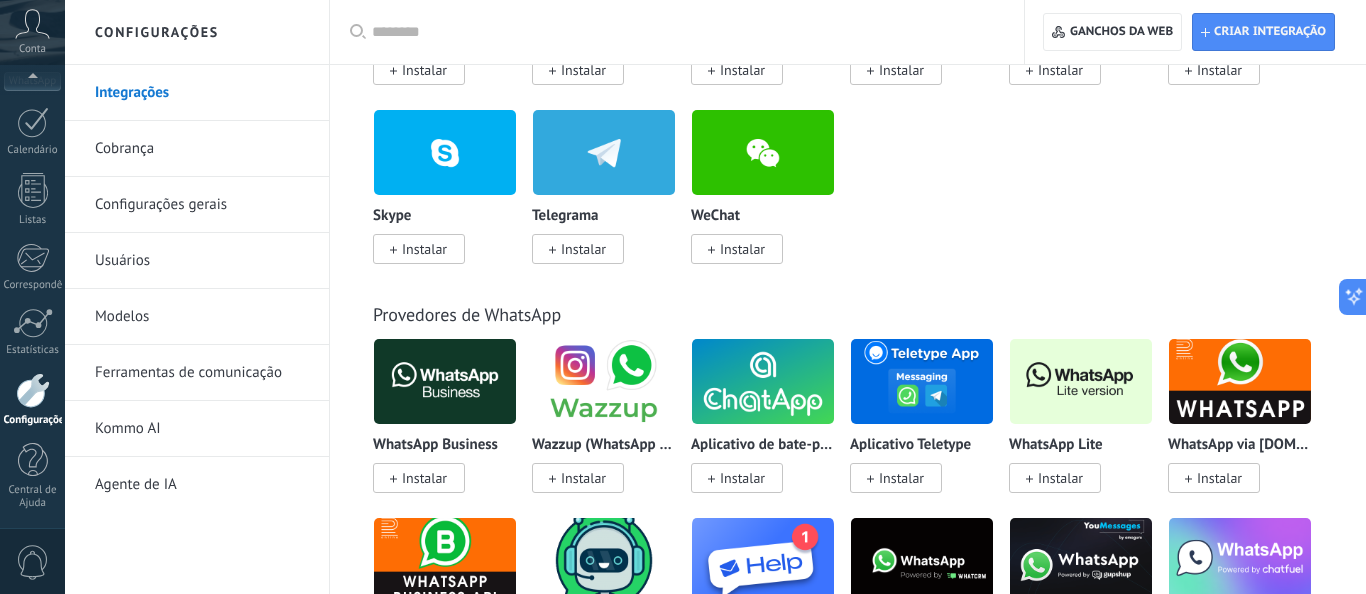 scroll, scrollTop: 725, scrollLeft: 0, axis: vertical 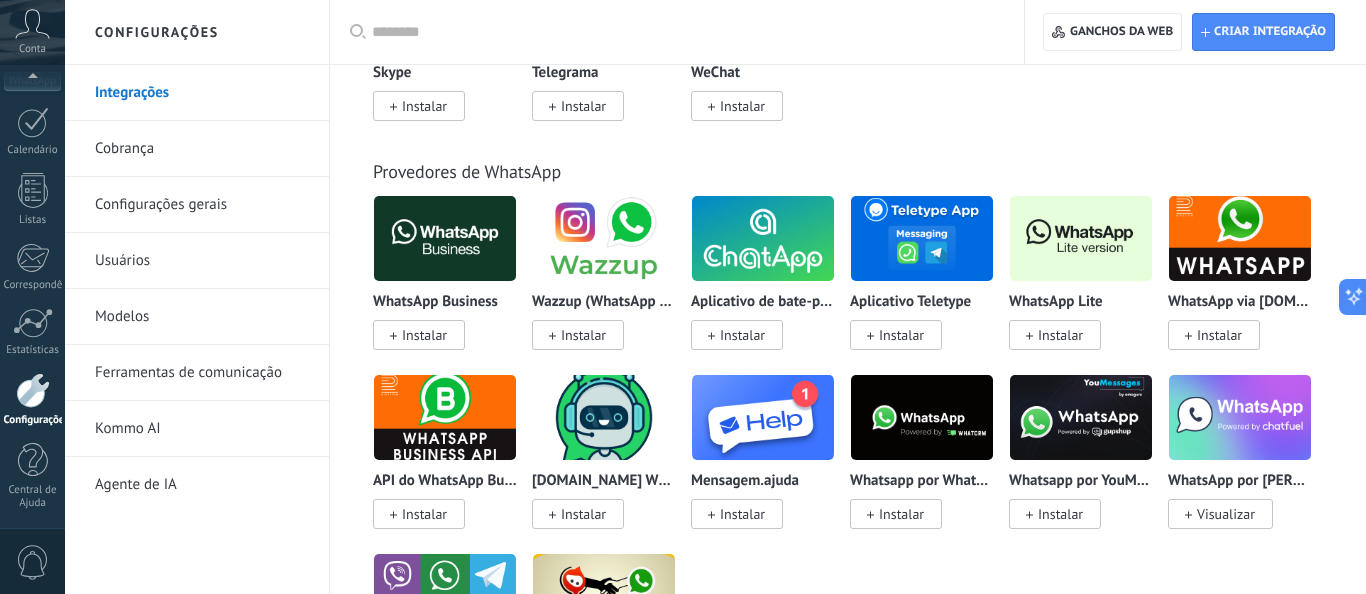 click on "Instalar" at bounding box center [1060, 335] 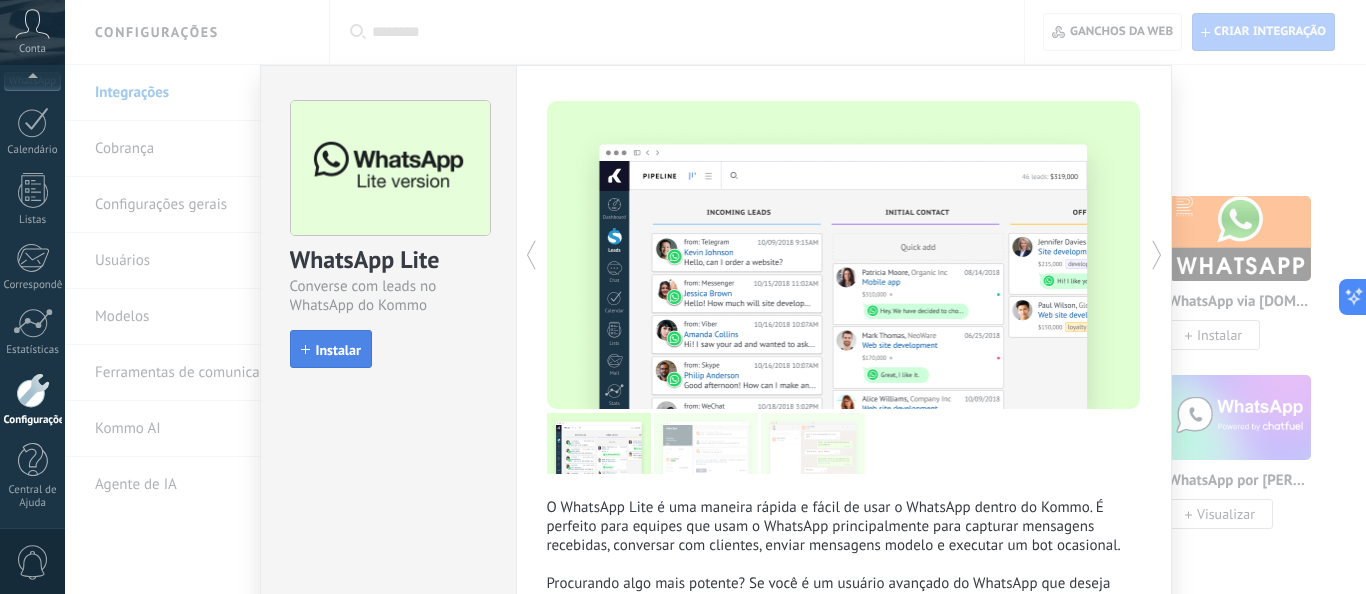 click on "Instalar" at bounding box center (338, 350) 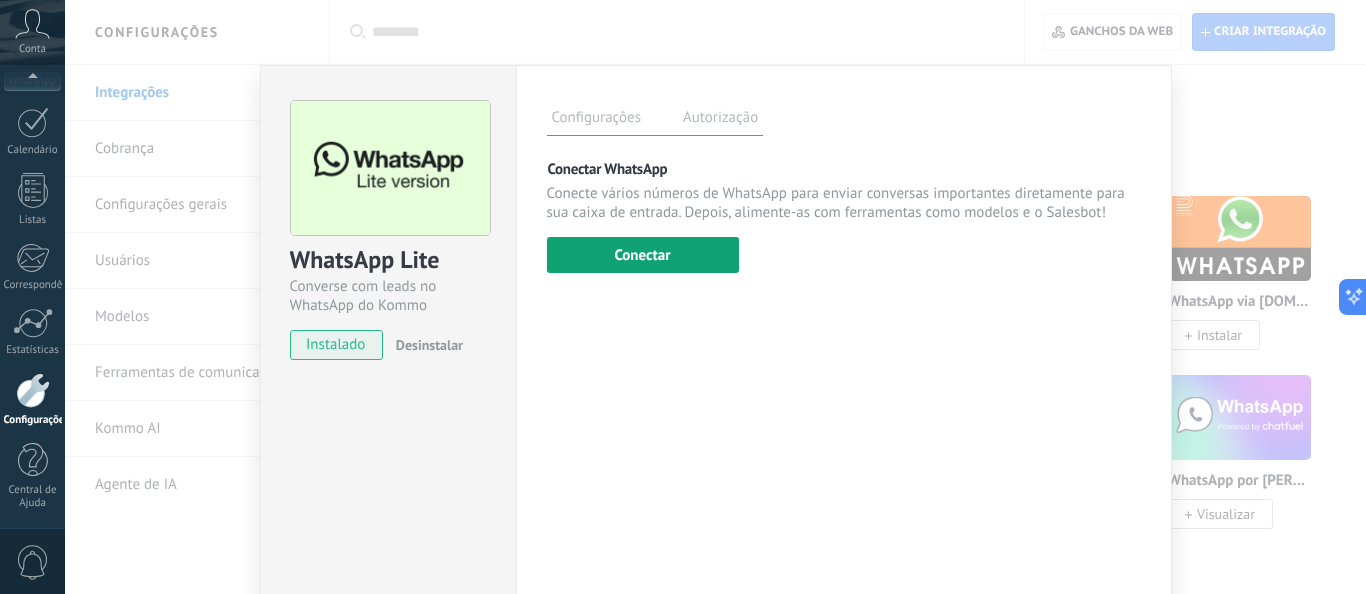 click on "Conectar" at bounding box center [642, 255] 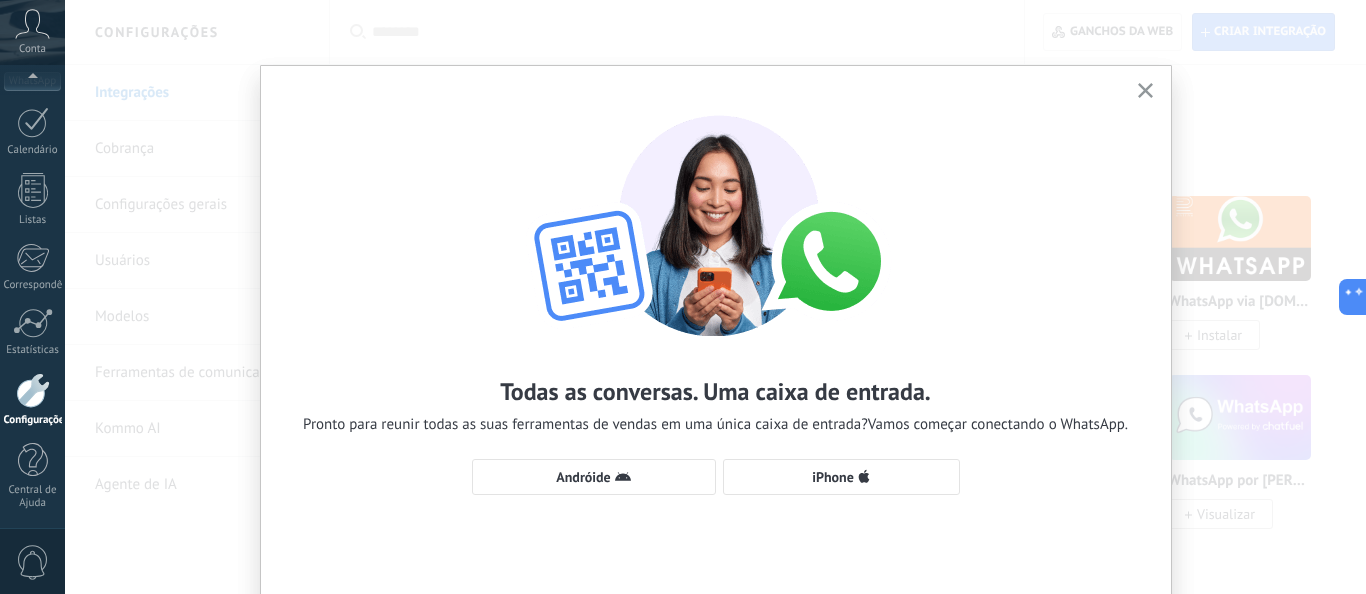 scroll, scrollTop: 96, scrollLeft: 0, axis: vertical 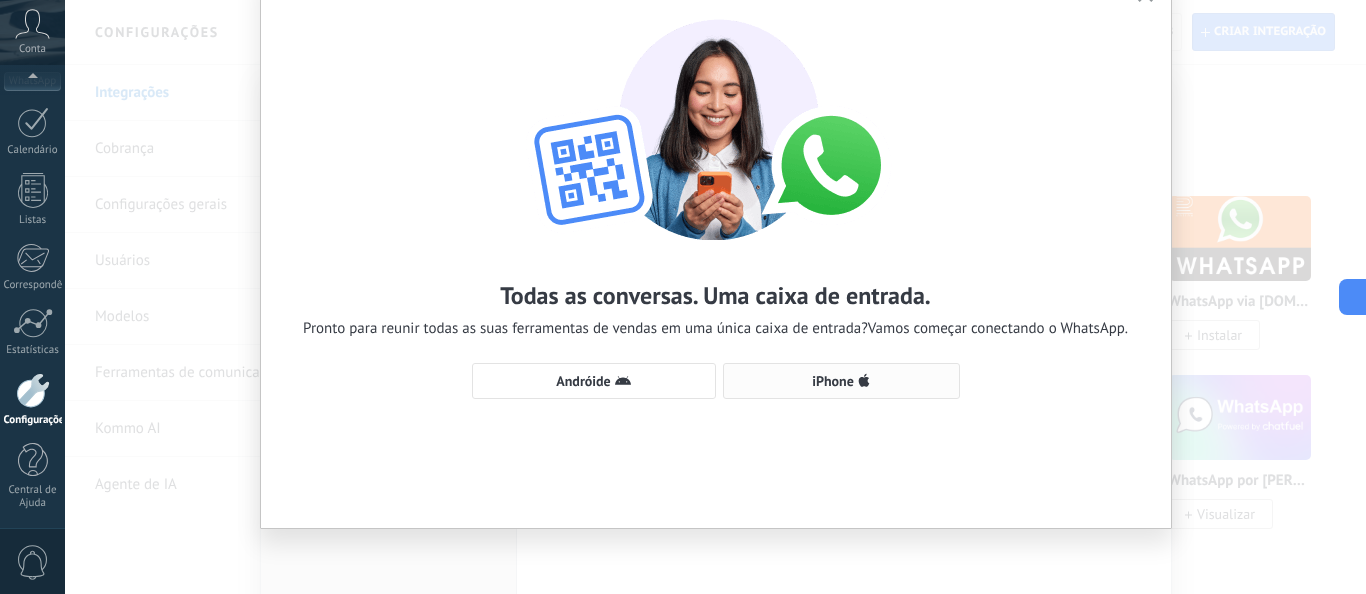 click on "iPhone" at bounding box center (833, 381) 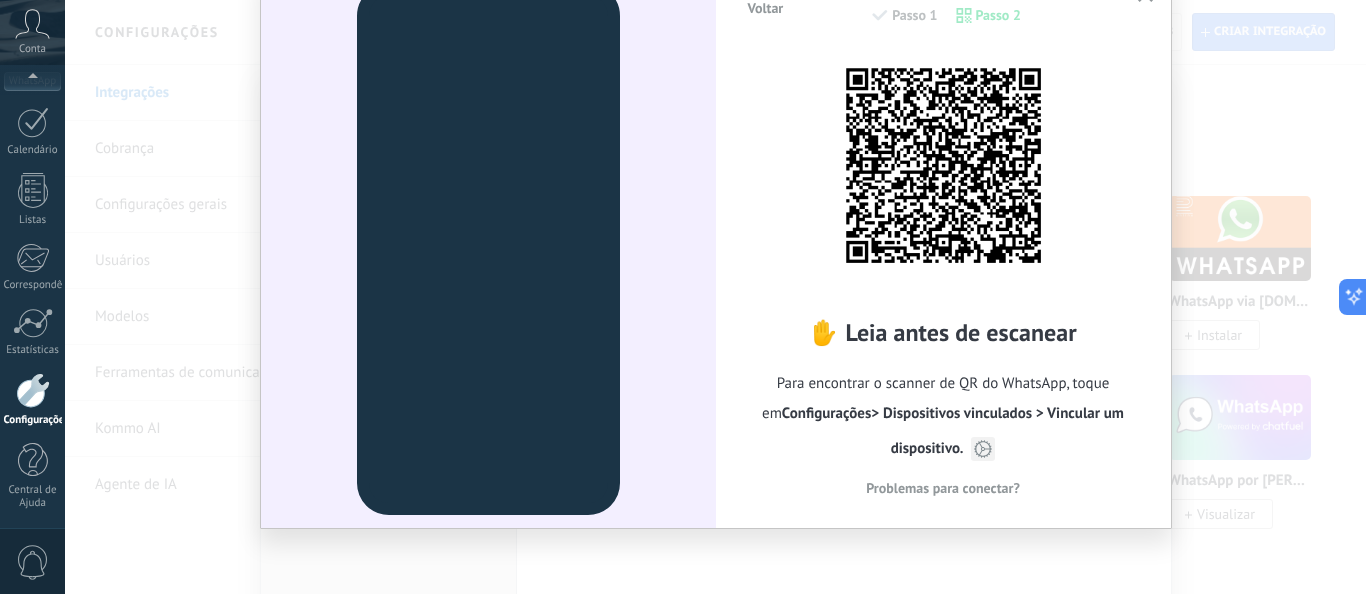 scroll, scrollTop: 39, scrollLeft: 0, axis: vertical 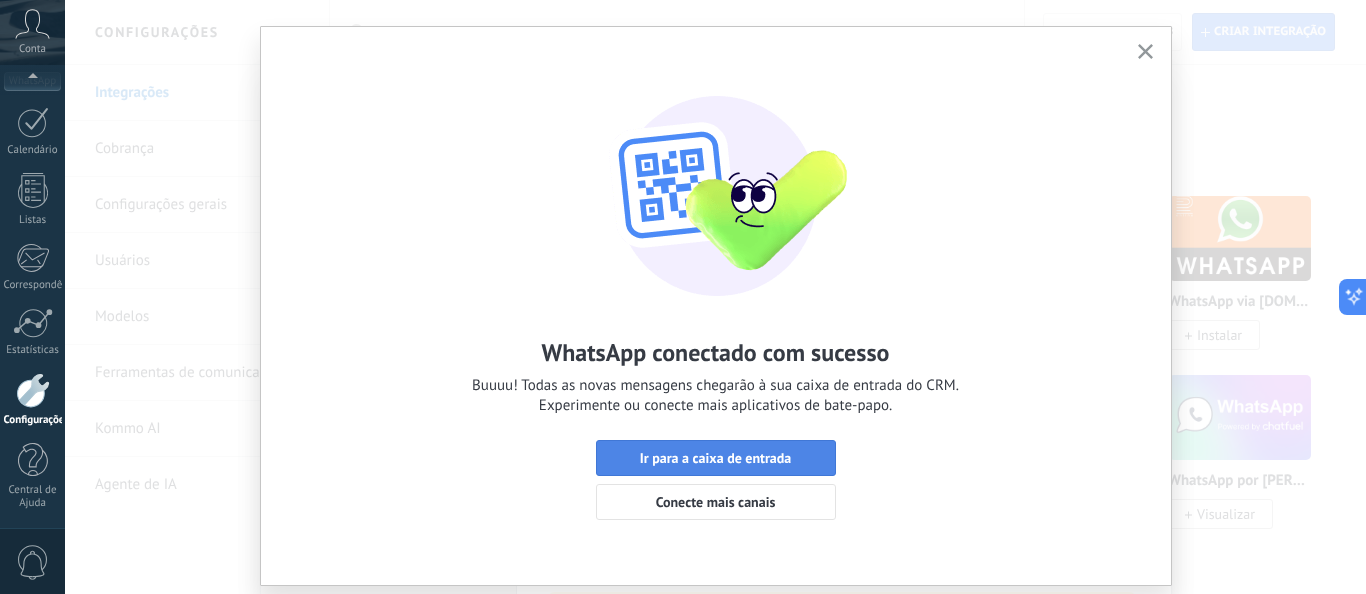 click on "Ir para a caixa de entrada" at bounding box center (716, 458) 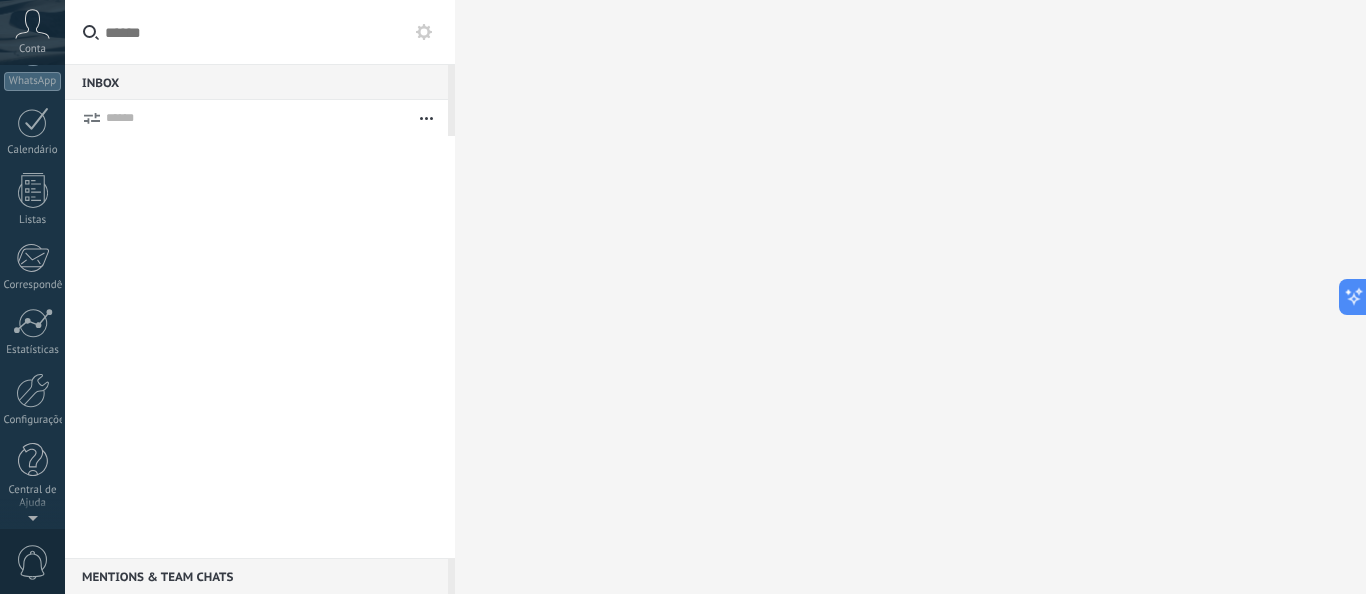 scroll, scrollTop: 0, scrollLeft: 0, axis: both 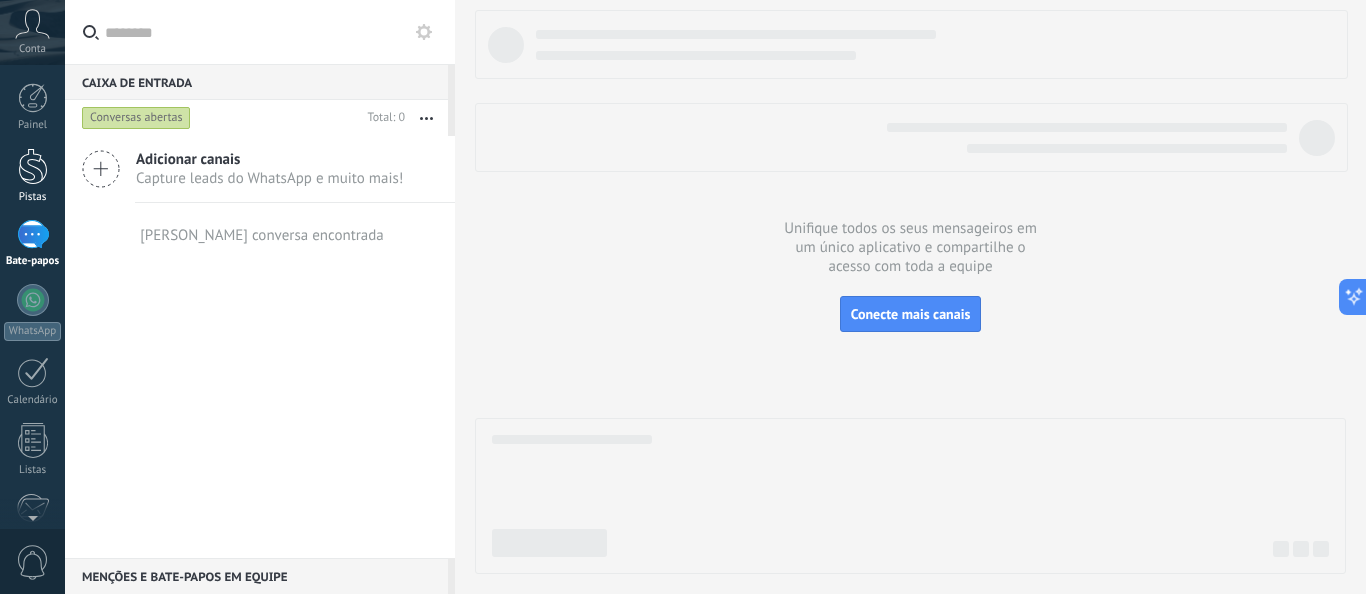 click at bounding box center (33, 166) 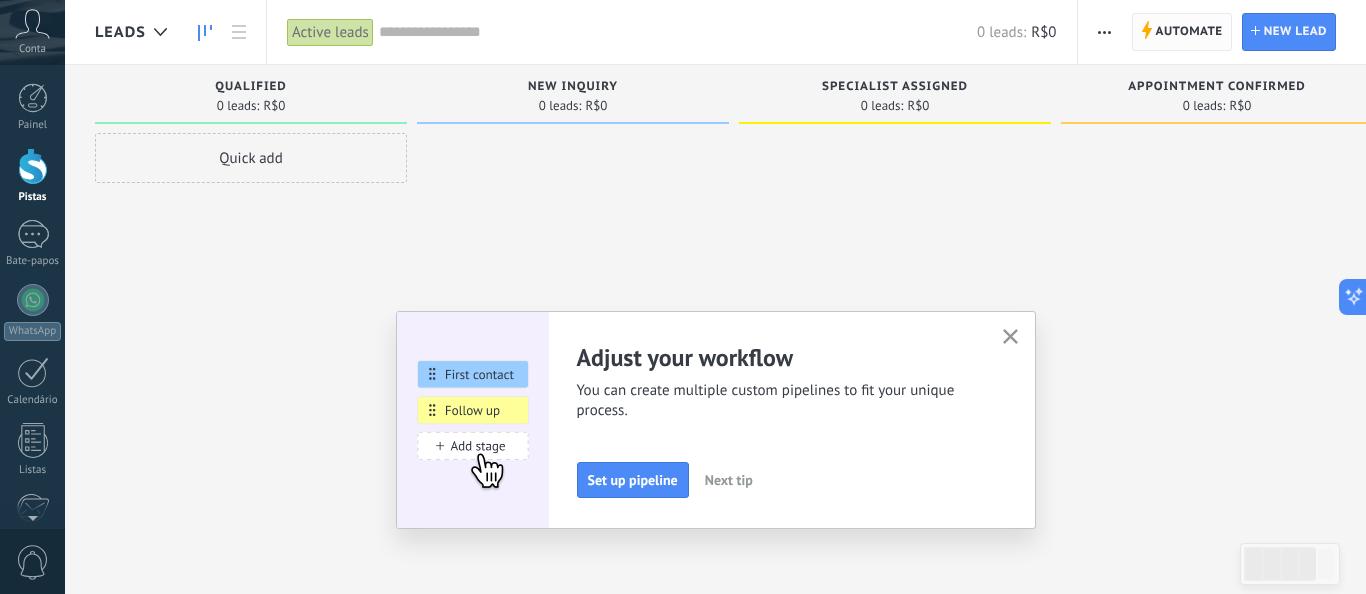 click on "Automate" at bounding box center [1189, 32] 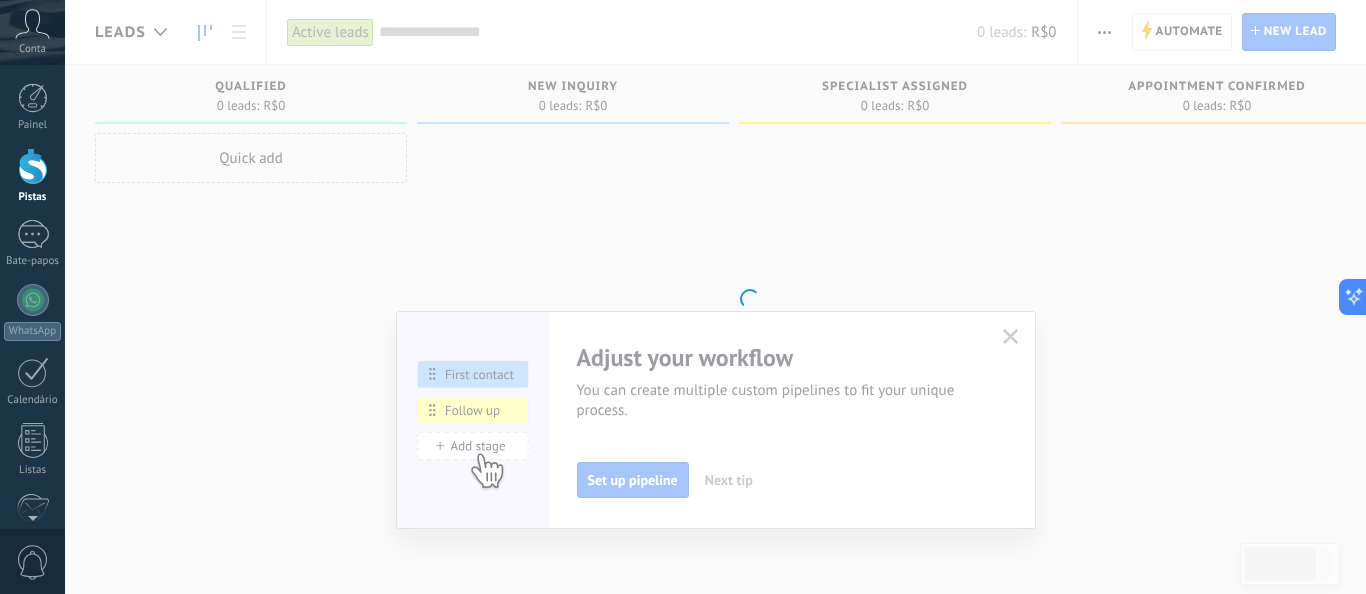 click on ".abccls-1,.abccls-2{fill-rule:evenodd}.abccls-2{fill:#fff} .abfcls-1{fill:none}.abfcls-2{fill:#fff} .abncls-1{isolation:isolate}.abncls-2{opacity:.06}.abncls-2,.abncls-3,.abncls-6{mix-blend-mode:multiply}.abncls-3{opacity:.15}.abncls-4,.abncls-8{fill:#fff}.abncls-5{fill:url(#abnlinear-gradient)}.abncls-6{opacity:.04}.abncls-7{fill:url(#abnlinear-gradient-2)}.abncls-8{fill-rule:evenodd} .abqst0{fill:#ffa200} .abwcls-1{fill:#252525} .cls-1{isolation:isolate} .acicls-1{fill:none} .aclcls-1{fill:#232323} .acnst0{display:none} .addcls-1,.addcls-2{fill:none;stroke-miterlimit:10}.addcls-1{stroke:#dfe0e5}.addcls-2{stroke:#a1a7ab} .adecls-1,.adecls-2{fill:none;stroke-miterlimit:10}.adecls-1{stroke:#dfe0e5}.adecls-2{stroke:#a1a7ab} .adqcls-1{fill:#8591a5;fill-rule:evenodd} .aeccls-1{fill:#5c9f37} .aeecls-1{fill:#f86161} .aejcls-1{fill:#8591a5;fill-rule:evenodd} .aekcls-1{fill-rule:evenodd} .aelcls-1{fill-rule:evenodd;fill:currentColor} .aemcls-1{fill-rule:evenodd;fill:currentColor} .aencls-2{fill:#f86161;opacity:.3}" at bounding box center (683, 297) 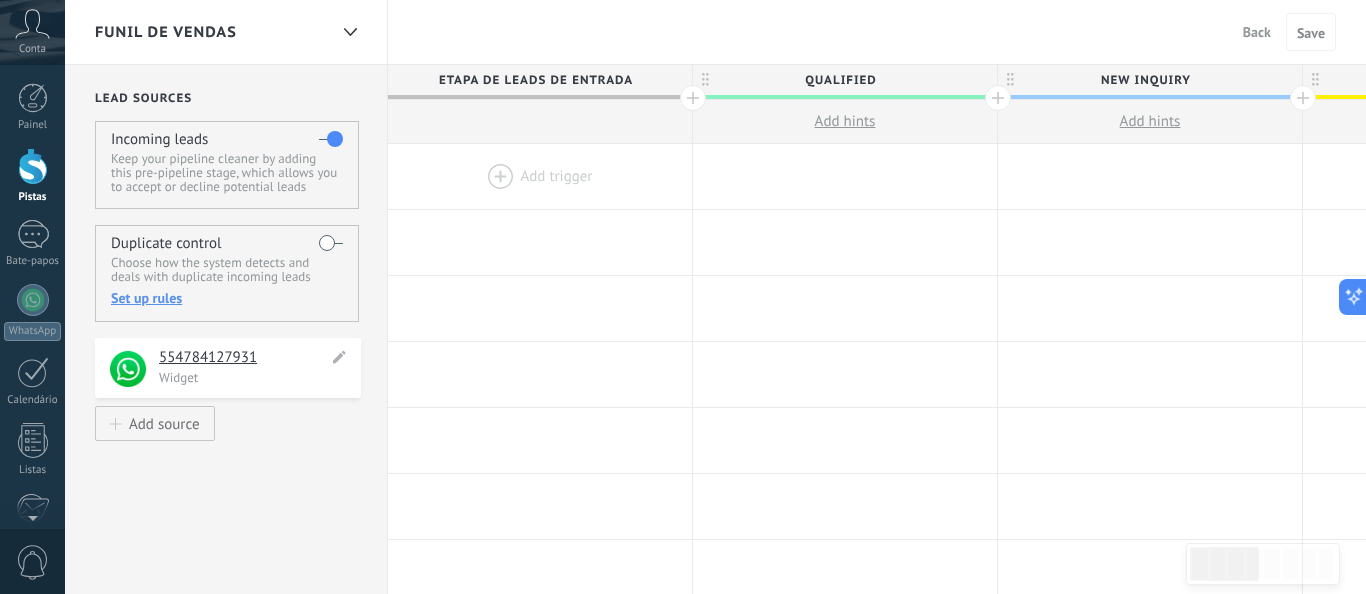 click on "554784127931" at bounding box center (243, 358) 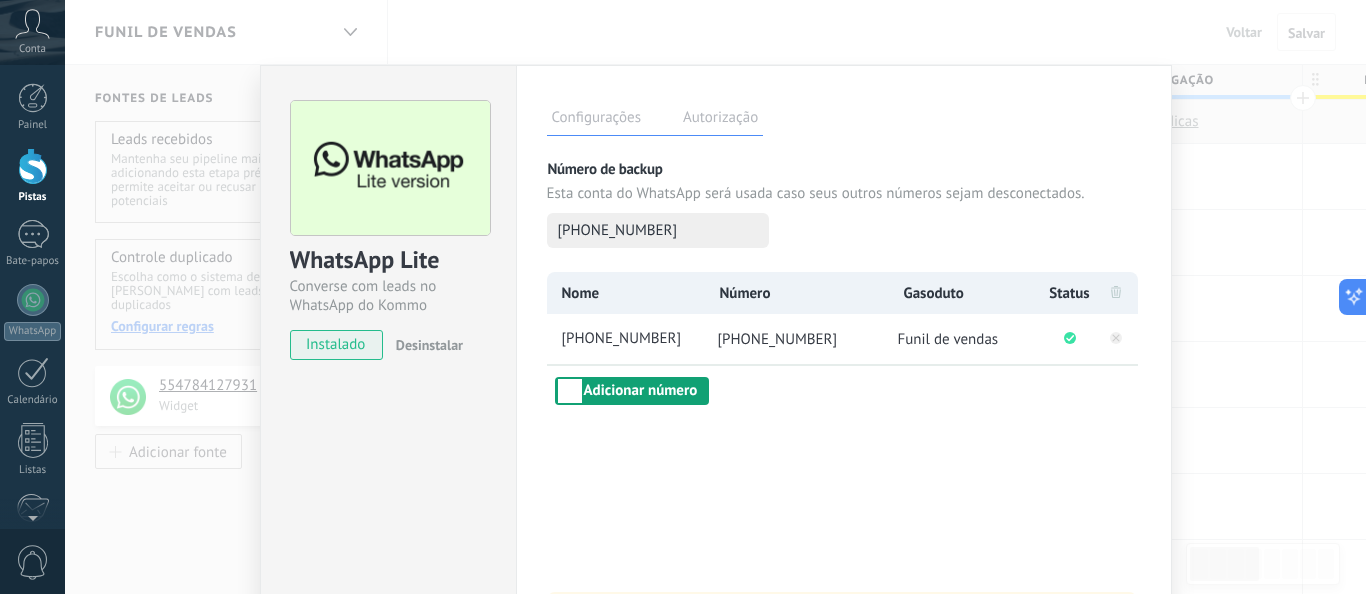 click on "Adicionar número" at bounding box center [641, 390] 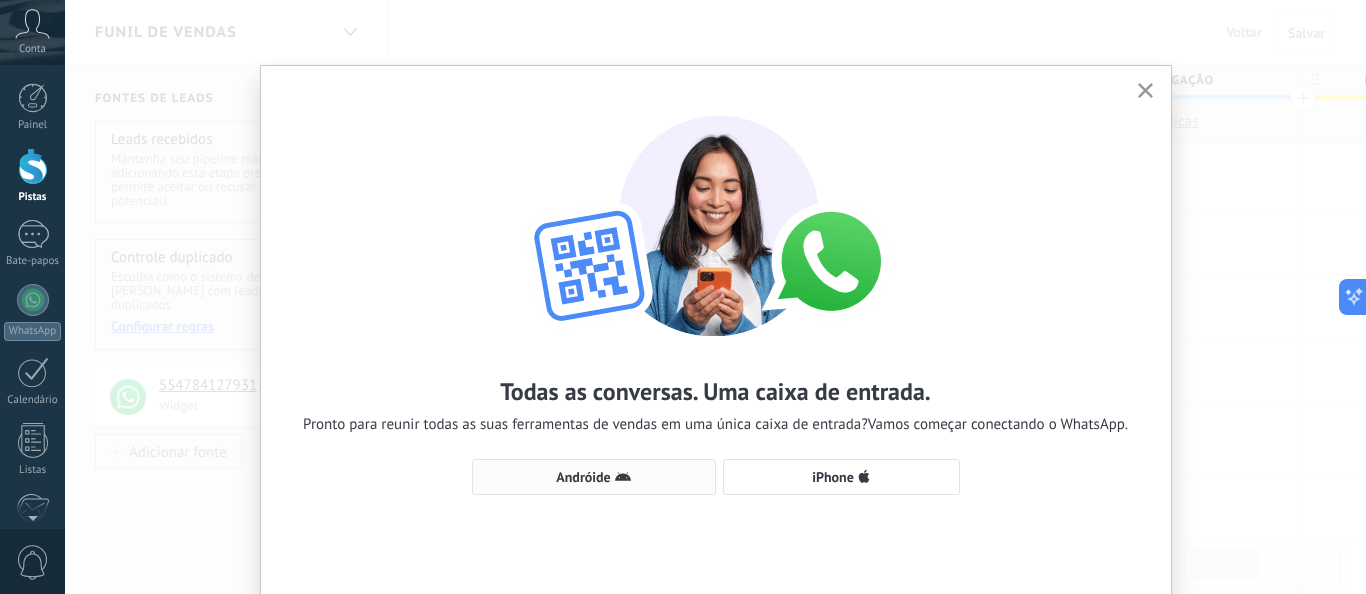 scroll, scrollTop: 93, scrollLeft: 0, axis: vertical 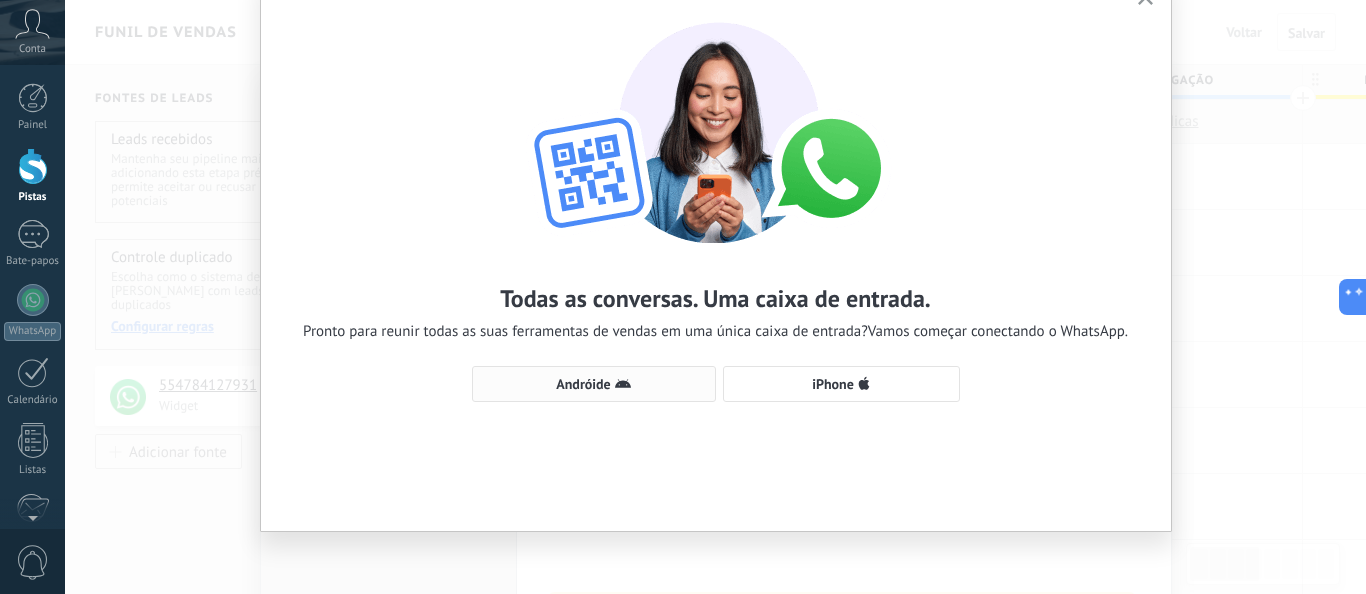 click on "Andróide" at bounding box center [583, 384] 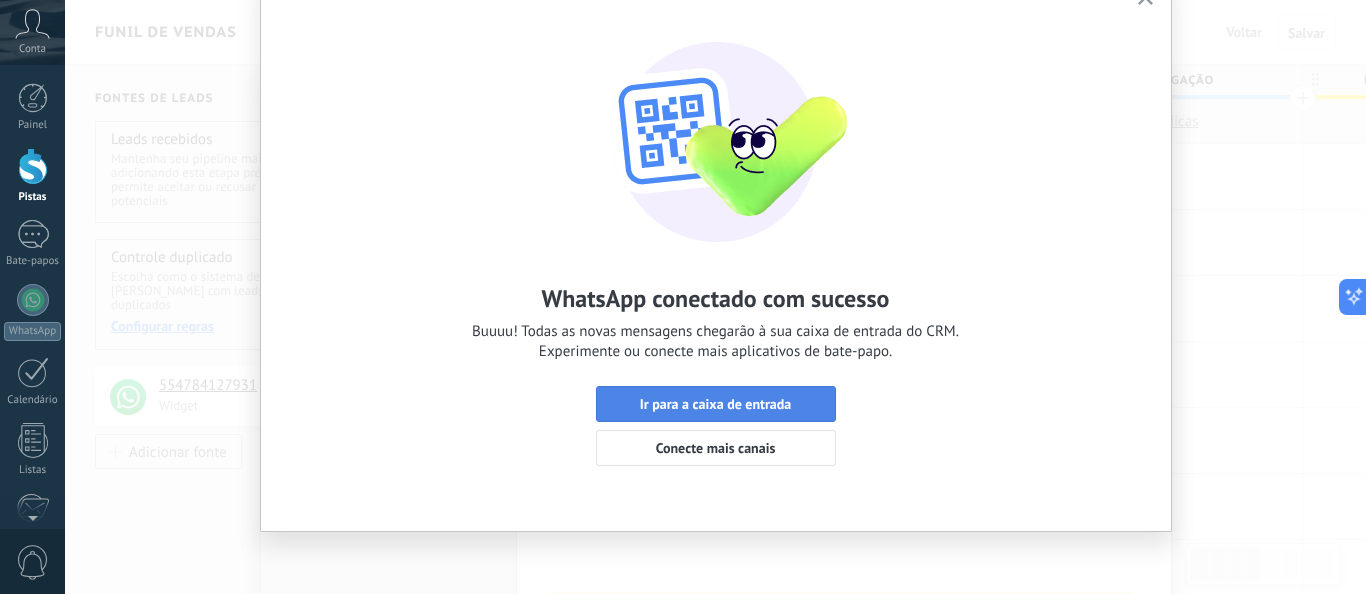 click on "Ir para a caixa de entrada" at bounding box center [716, 404] 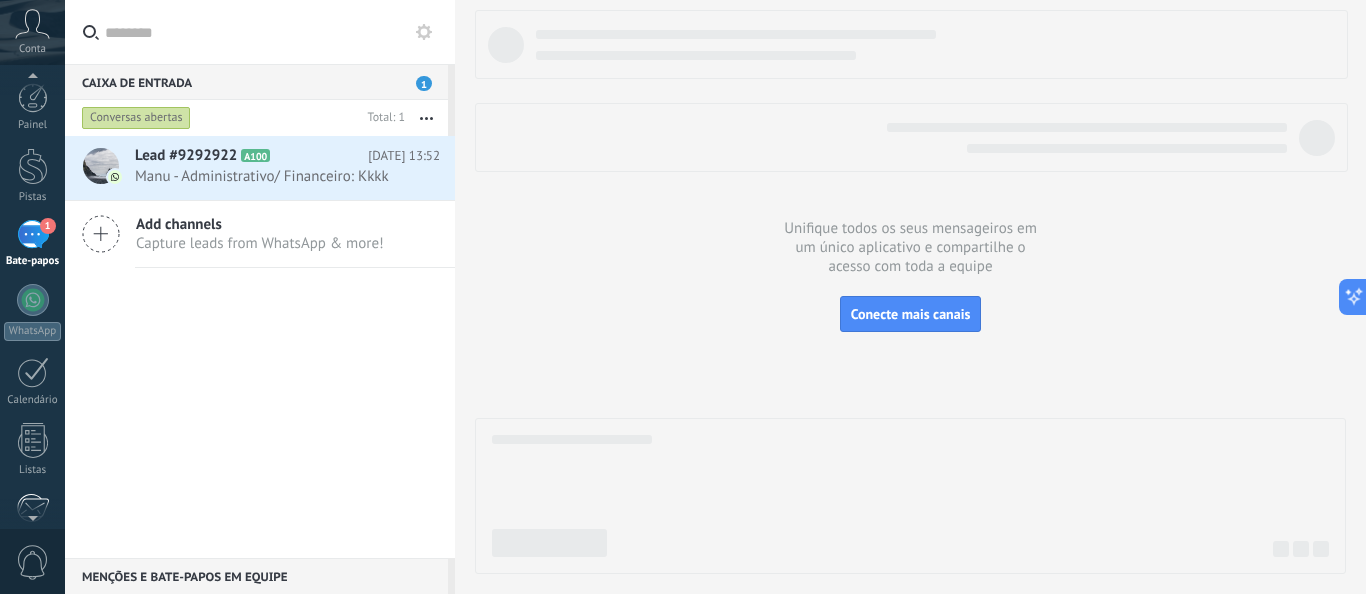 scroll, scrollTop: 172, scrollLeft: 0, axis: vertical 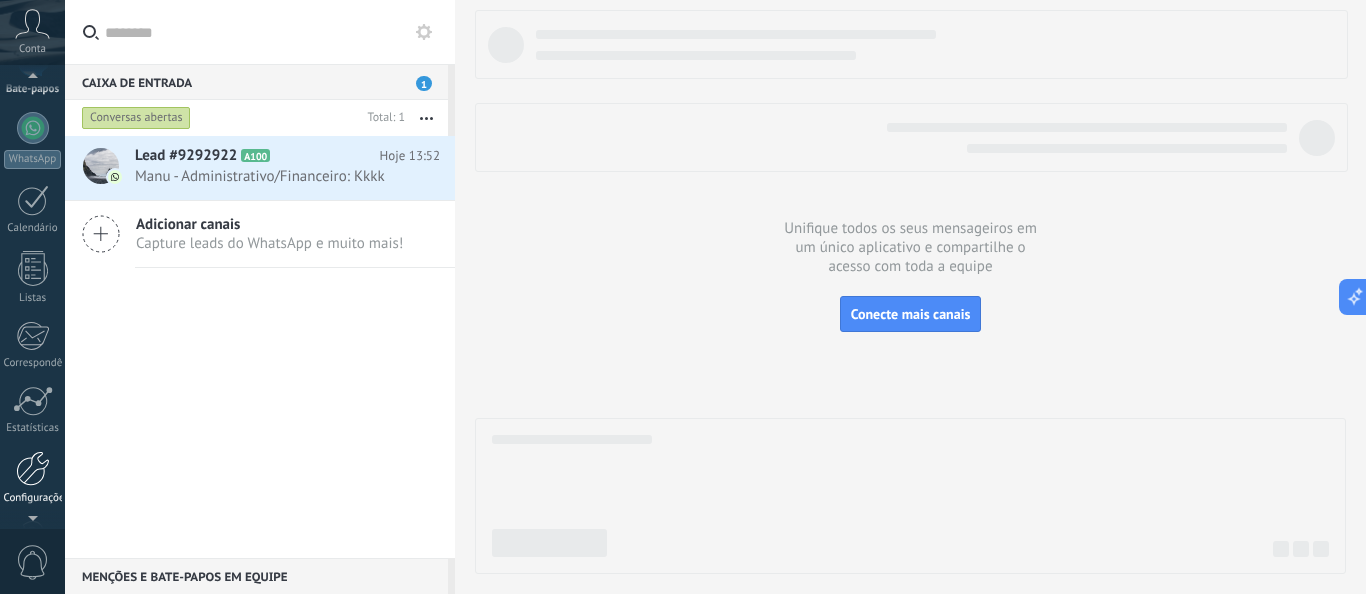 click at bounding box center (33, 468) 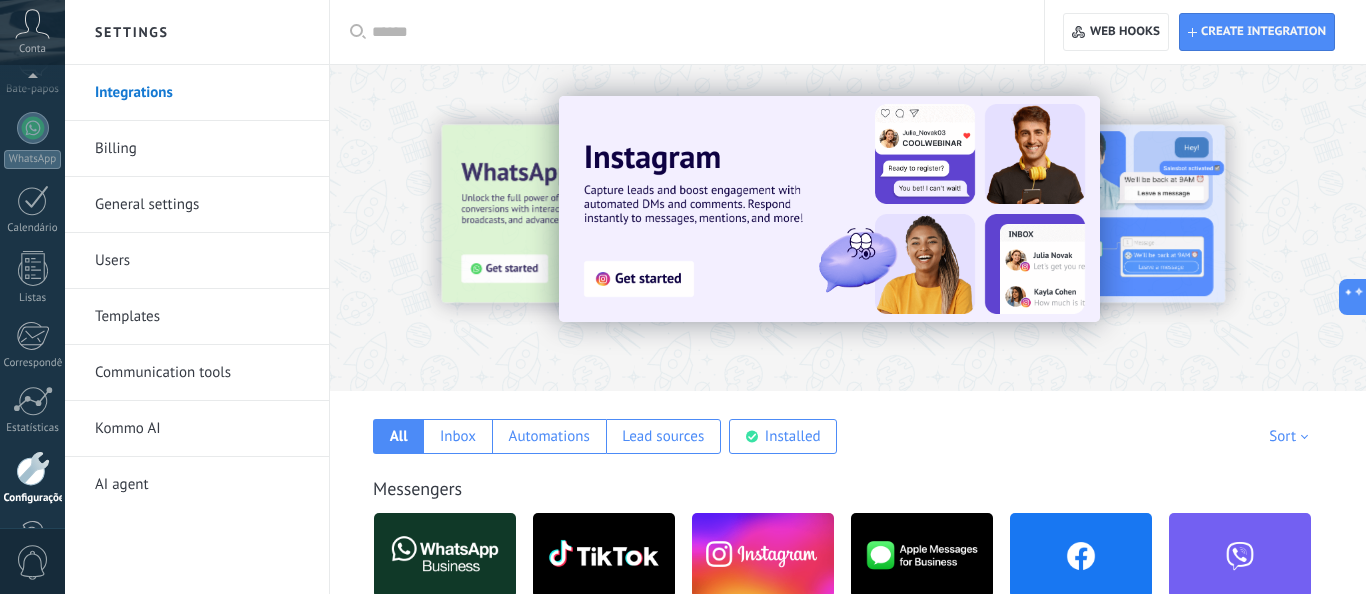 scroll, scrollTop: 250, scrollLeft: 0, axis: vertical 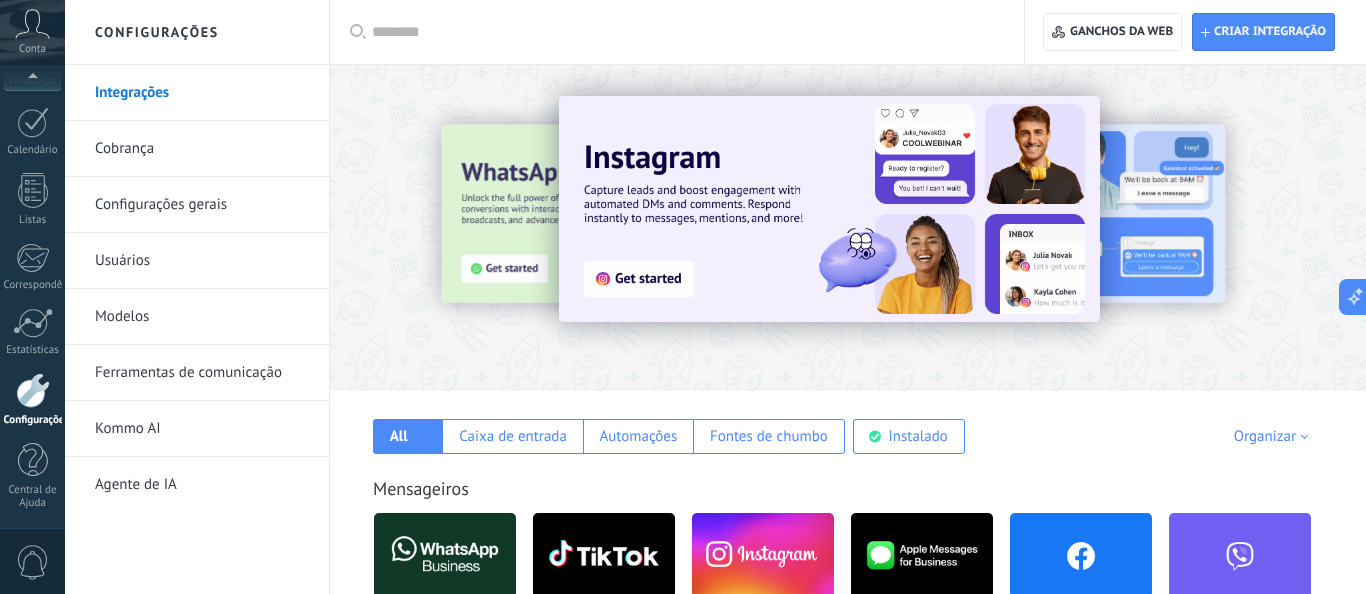 click on "Usuários" at bounding box center [122, 260] 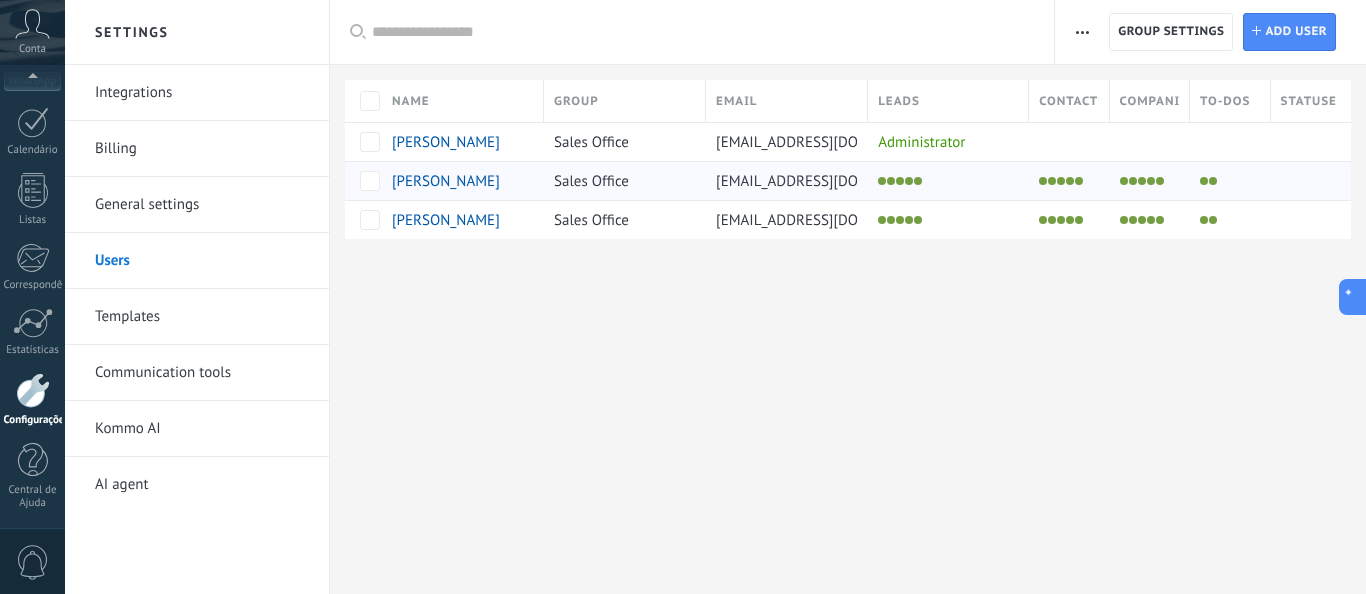 click on "[PERSON_NAME]" at bounding box center (446, 181) 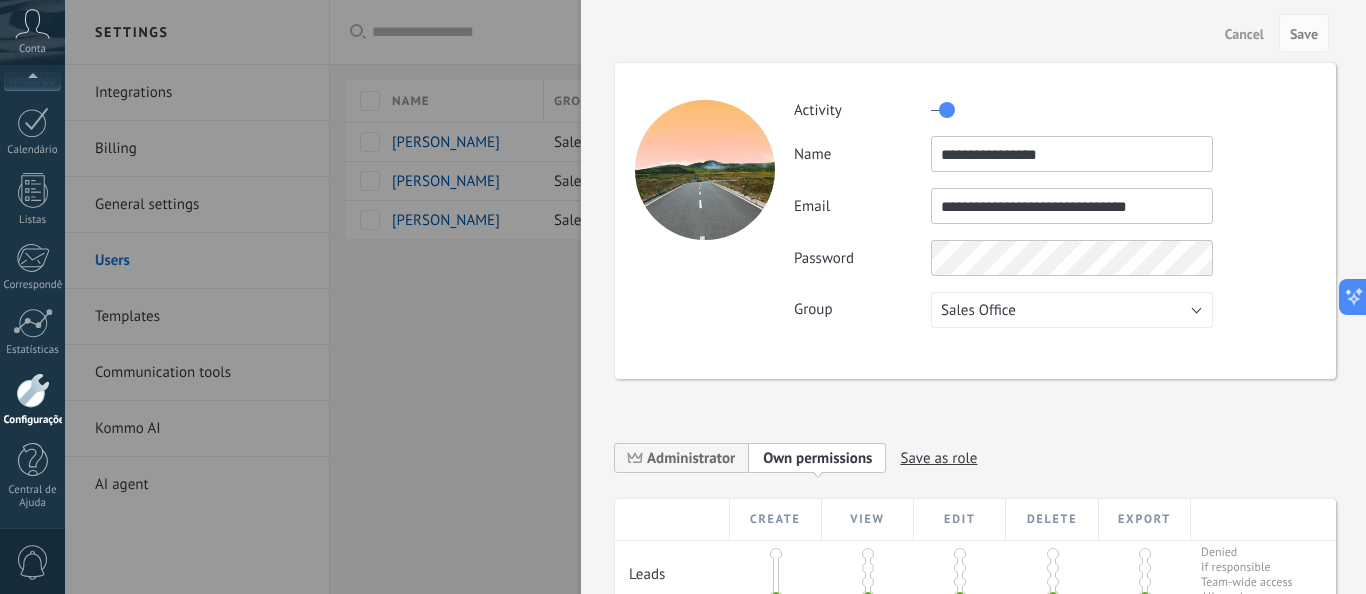 click on "**********" at bounding box center [1072, 154] 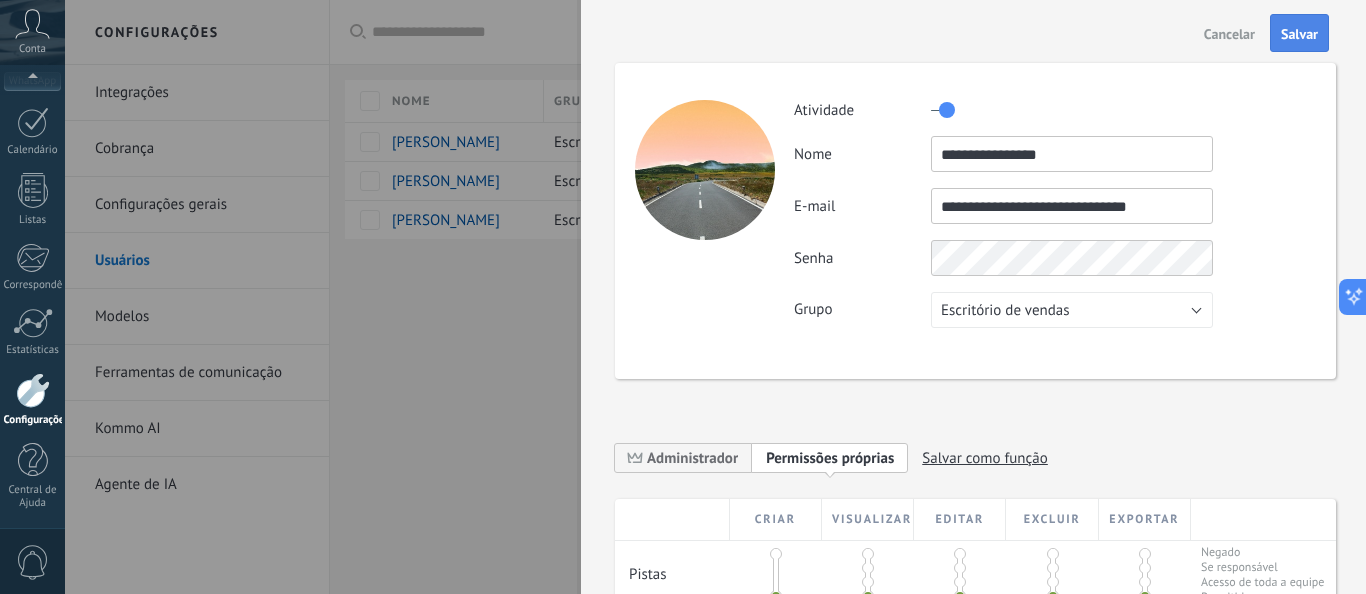 type on "**********" 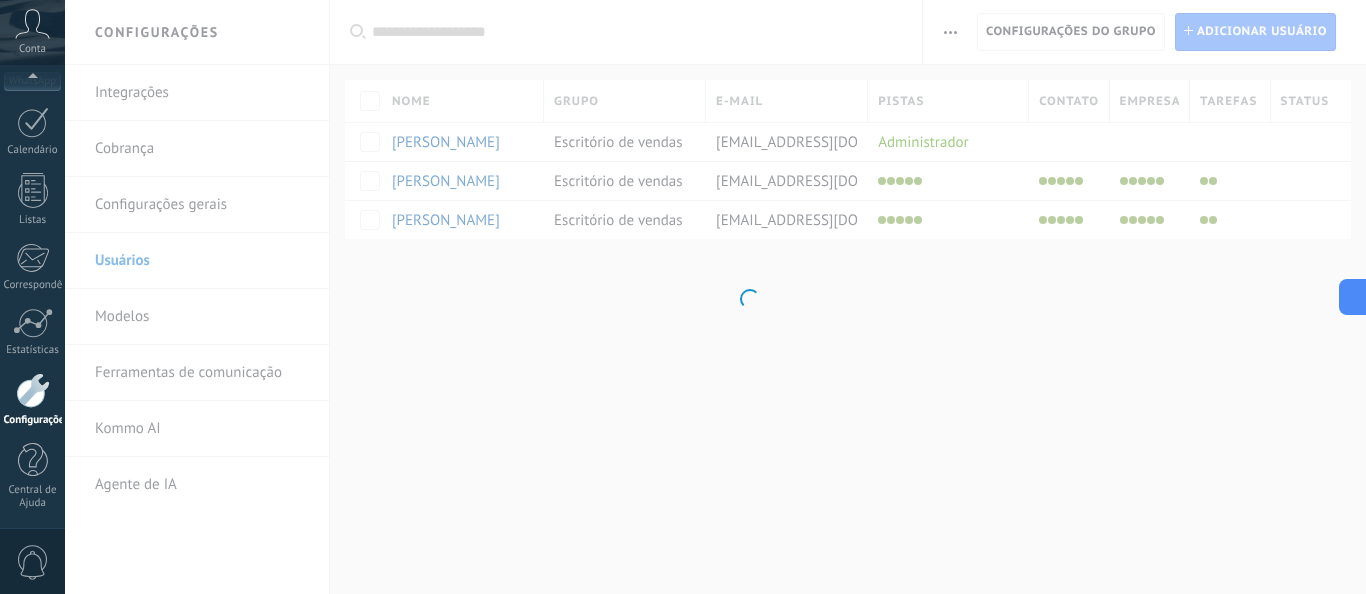click on "1" at bounding box center [33, -16] 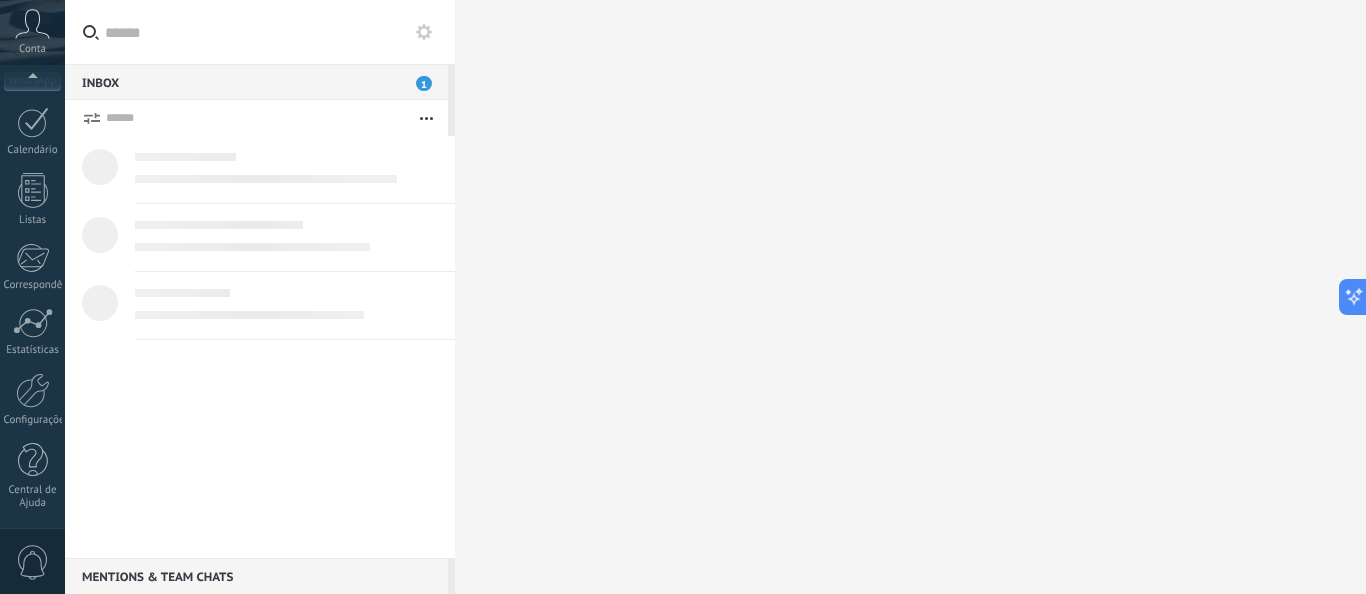 scroll, scrollTop: 0, scrollLeft: 0, axis: both 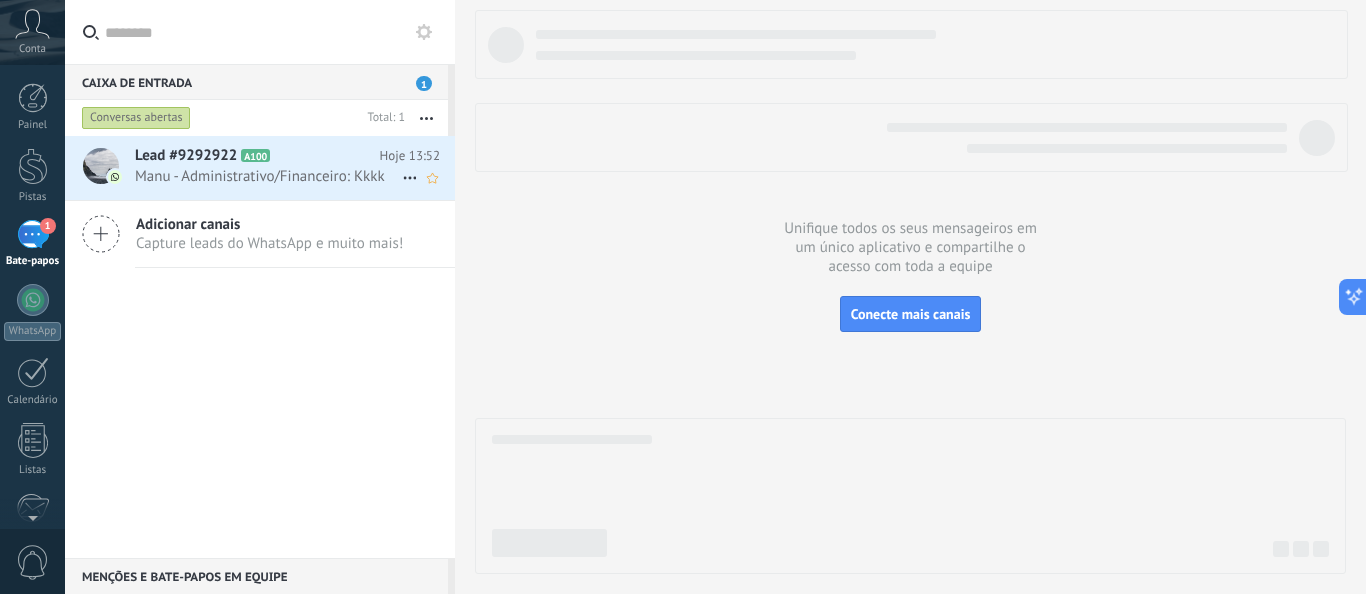 click on "Manu - Administrativo/Financeiro: Kkkk" at bounding box center (260, 176) 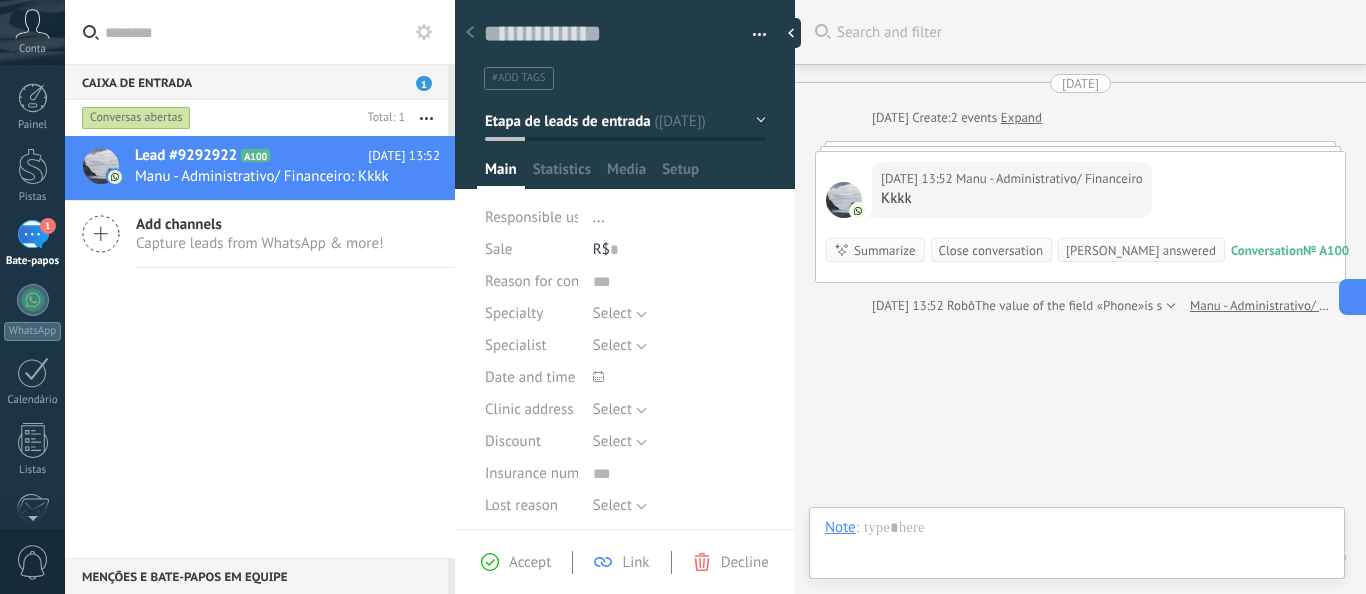 scroll, scrollTop: 69, scrollLeft: 0, axis: vertical 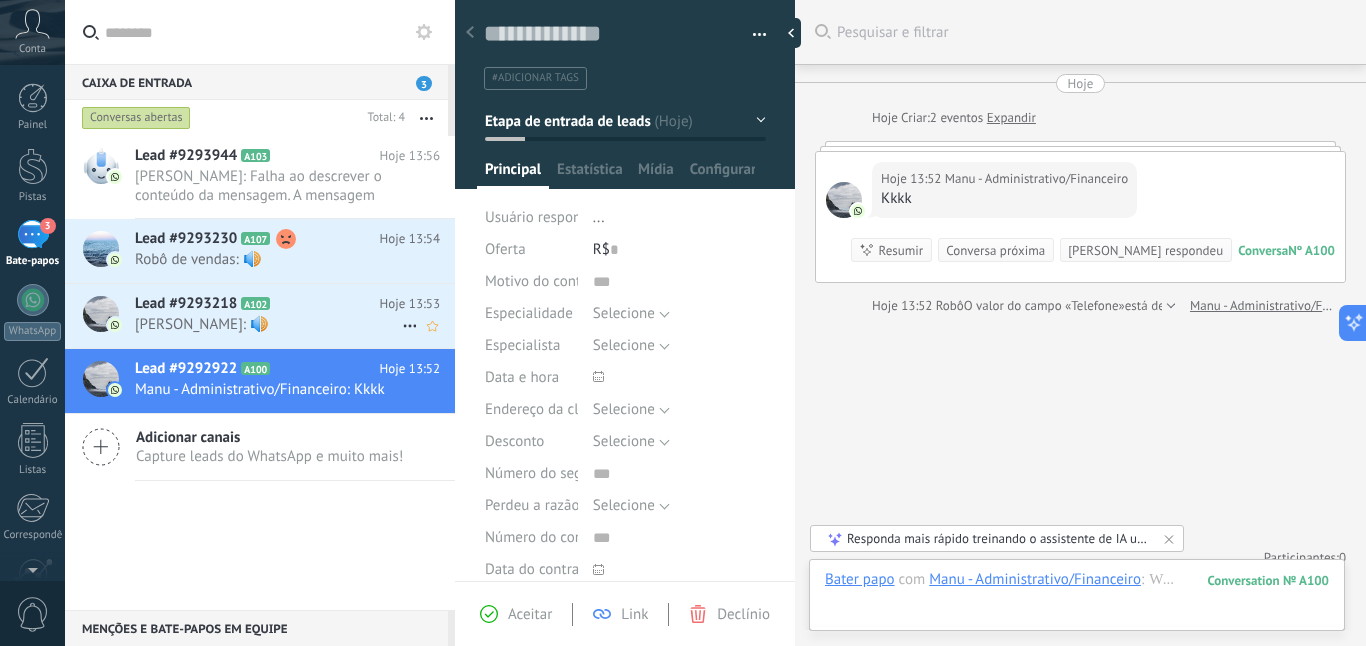 click on "[PERSON_NAME]: 🔊" at bounding box center (202, 324) 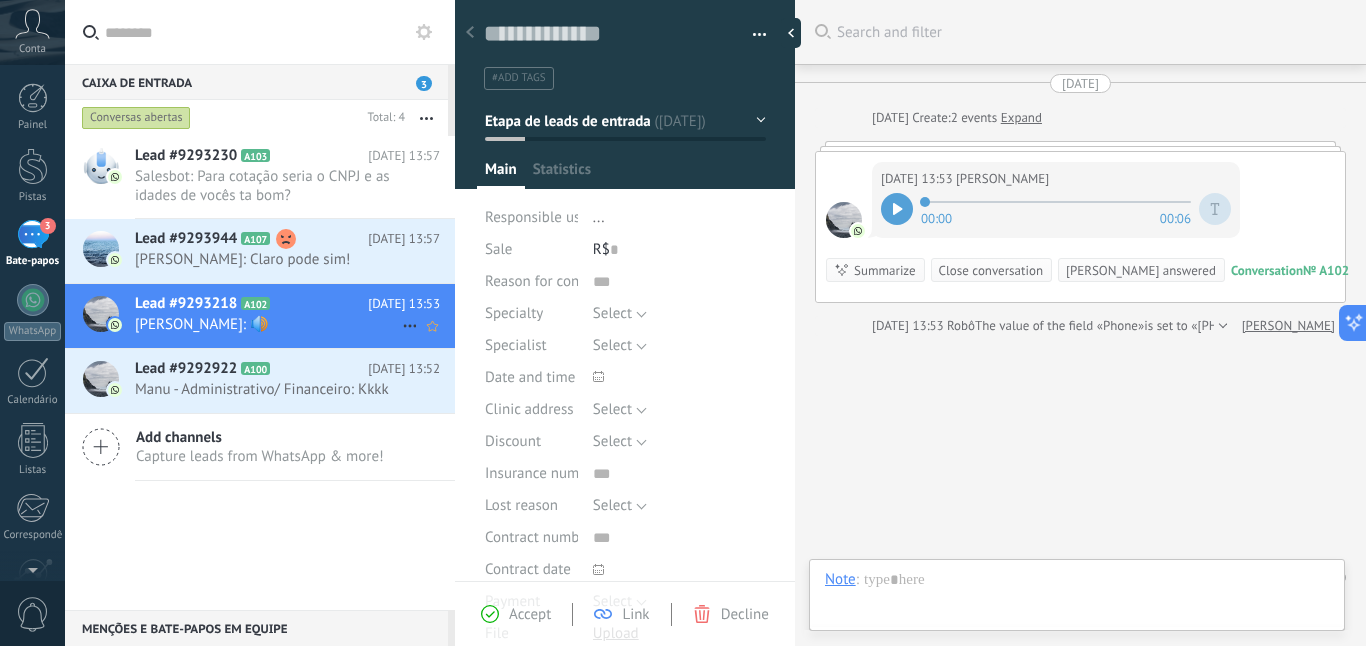 scroll, scrollTop: 30, scrollLeft: 0, axis: vertical 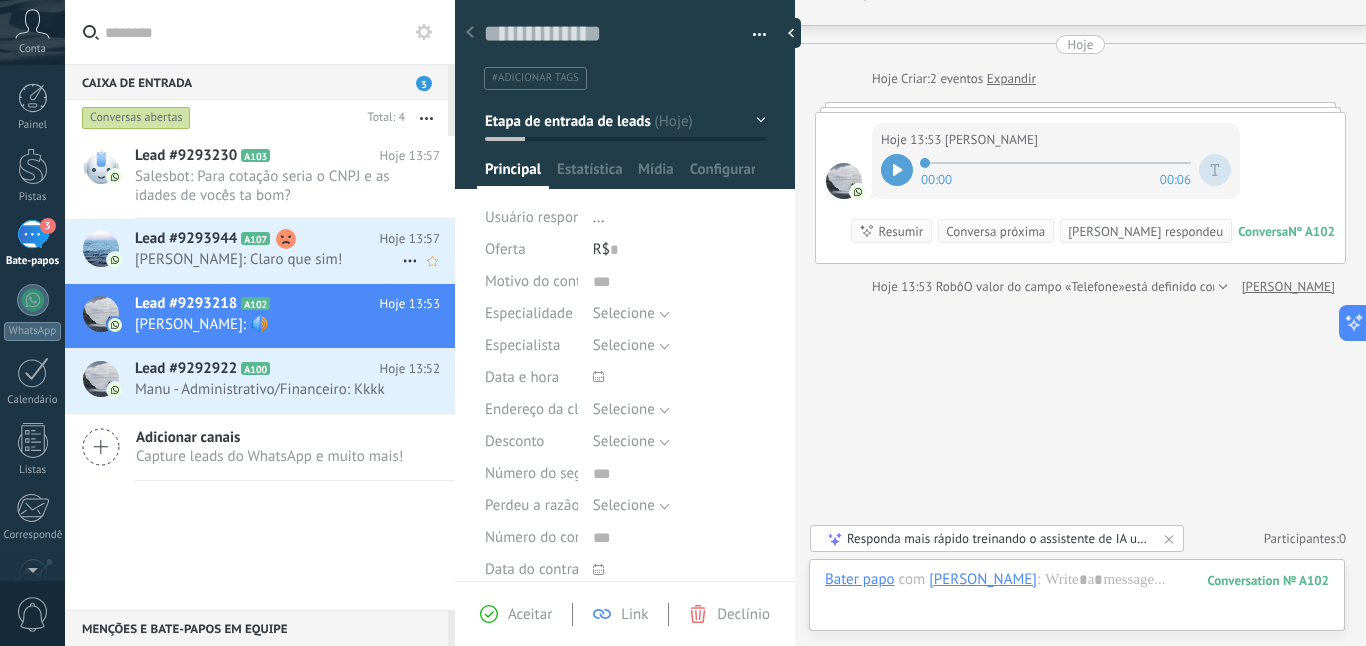 click on "Lead #9293944" at bounding box center [186, 238] 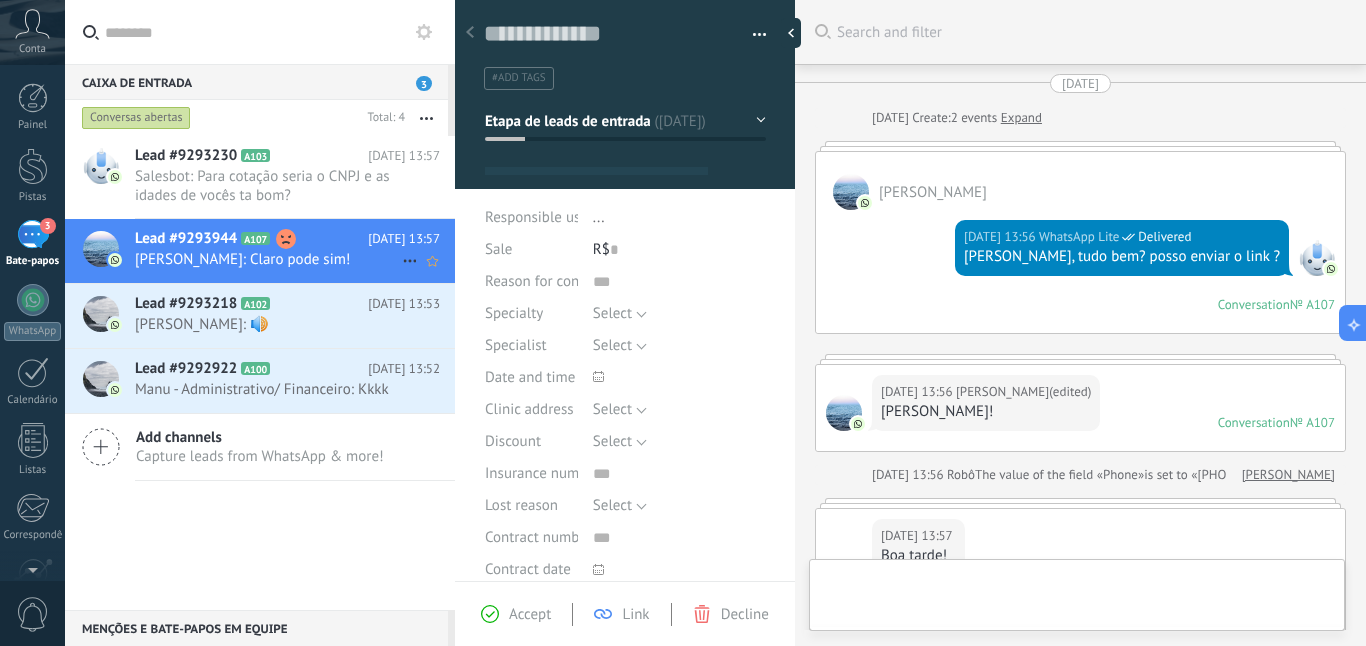 scroll, scrollTop: 317, scrollLeft: 0, axis: vertical 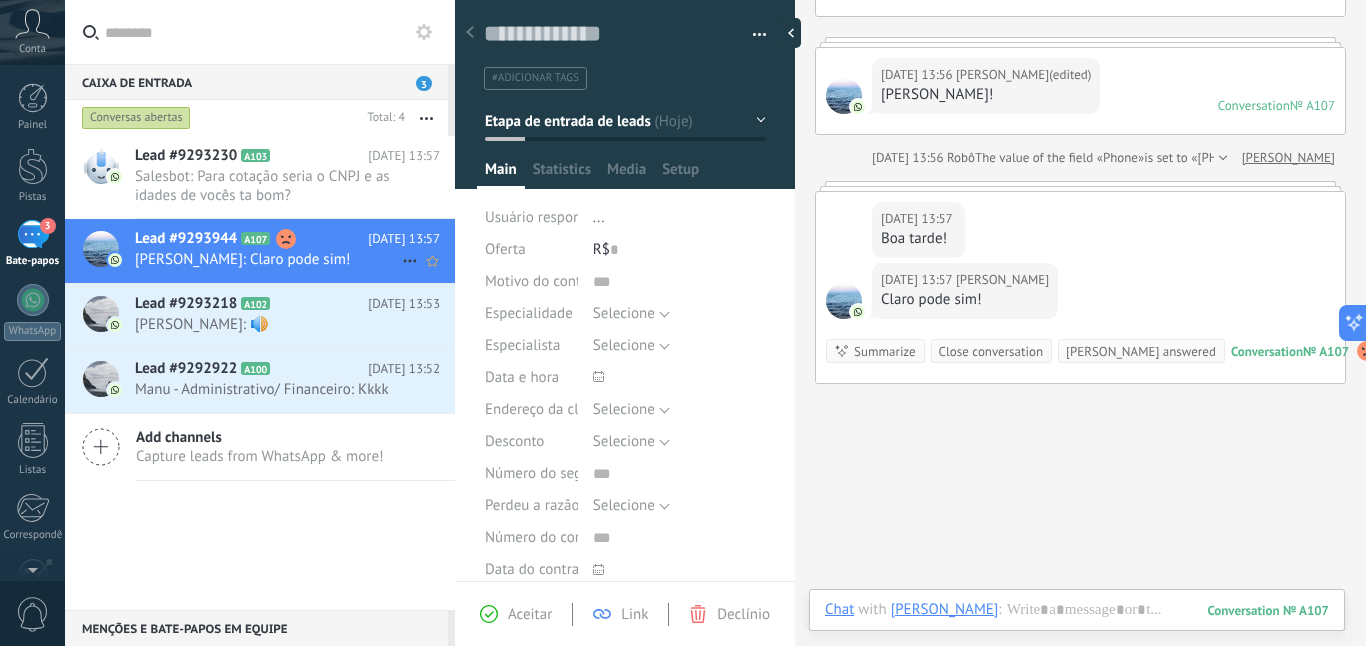 click on "[DATE] 13:57 [PERSON_NAME] pode sim! Conversation  № A107 Conversation № A107 Summarize Summarize Close conversation [PERSON_NAME] answered" at bounding box center (1080, 323) 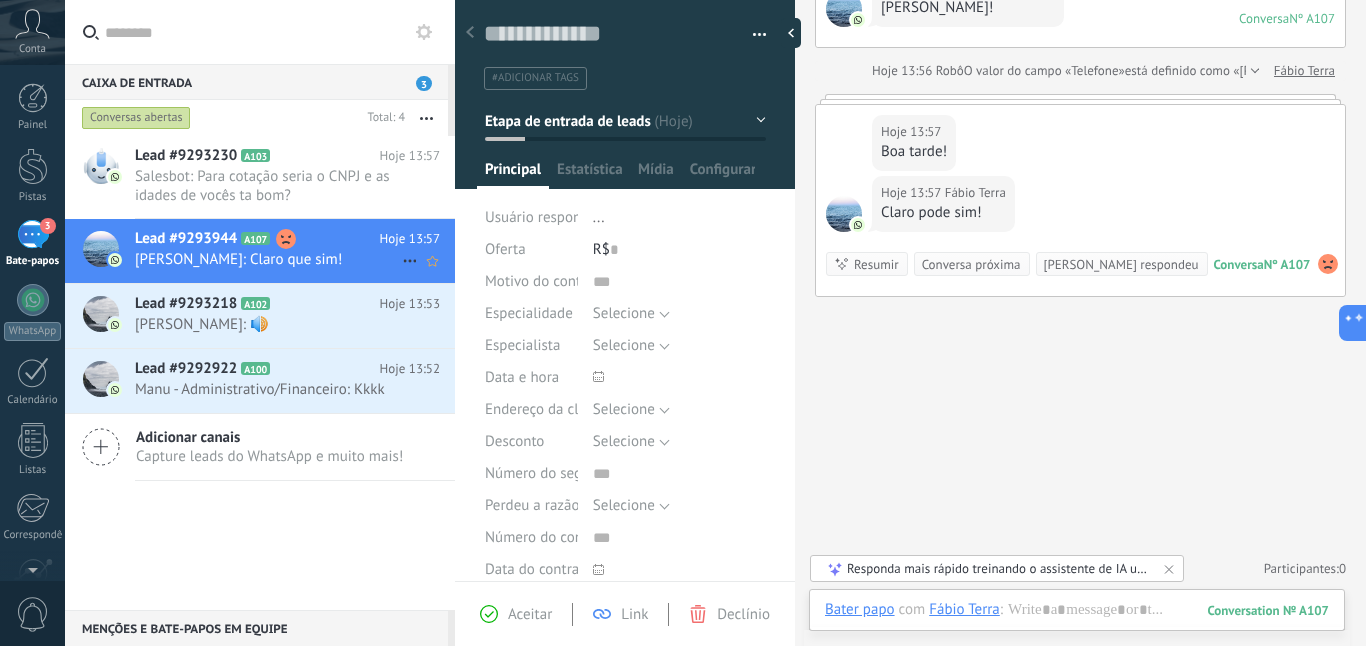 scroll, scrollTop: 193, scrollLeft: 0, axis: vertical 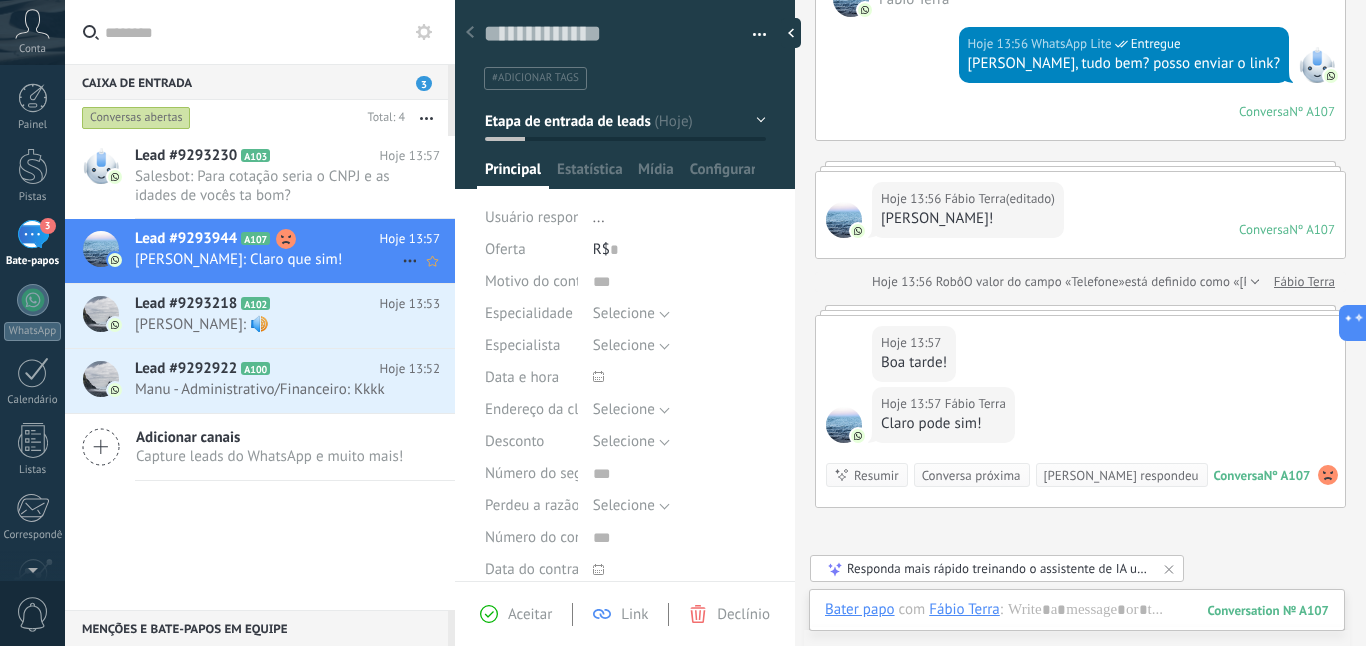click on "Hoje 13:57 Fábio Terra  Boa tarde!" at bounding box center (1080, 351) 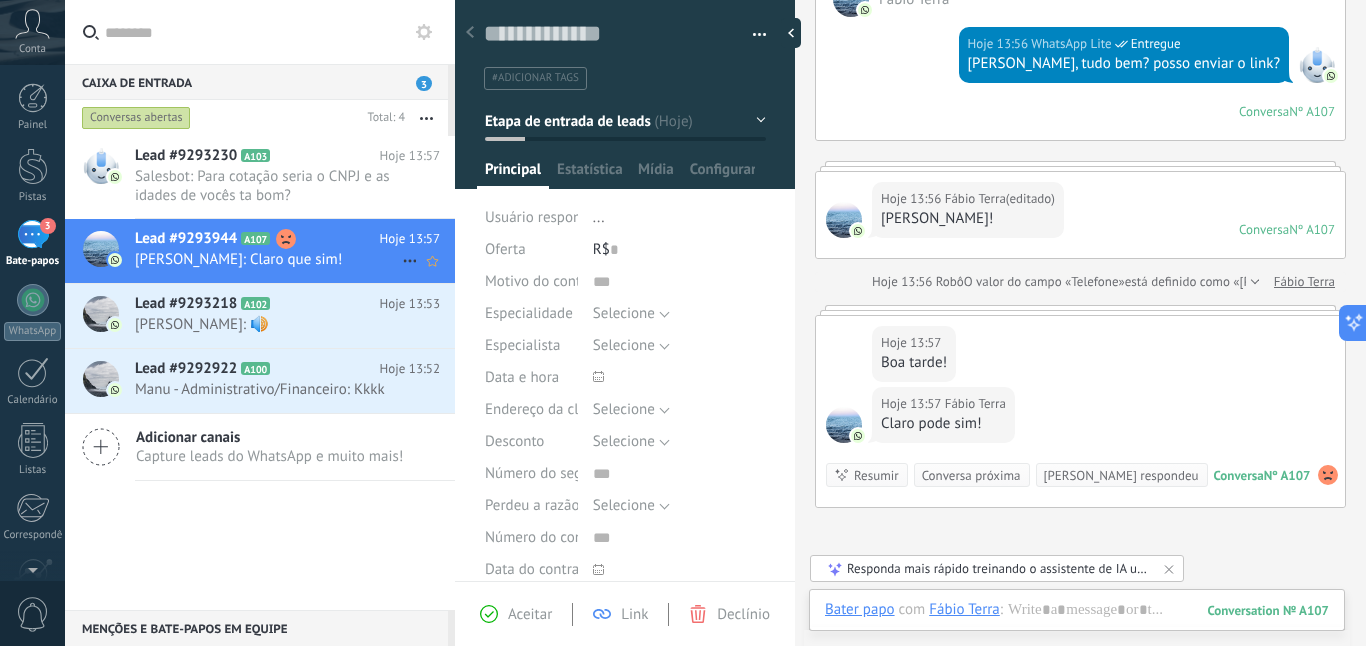 click on "Hoje 13:57 Fábio Terra  Boa tarde!" at bounding box center (1080, 351) 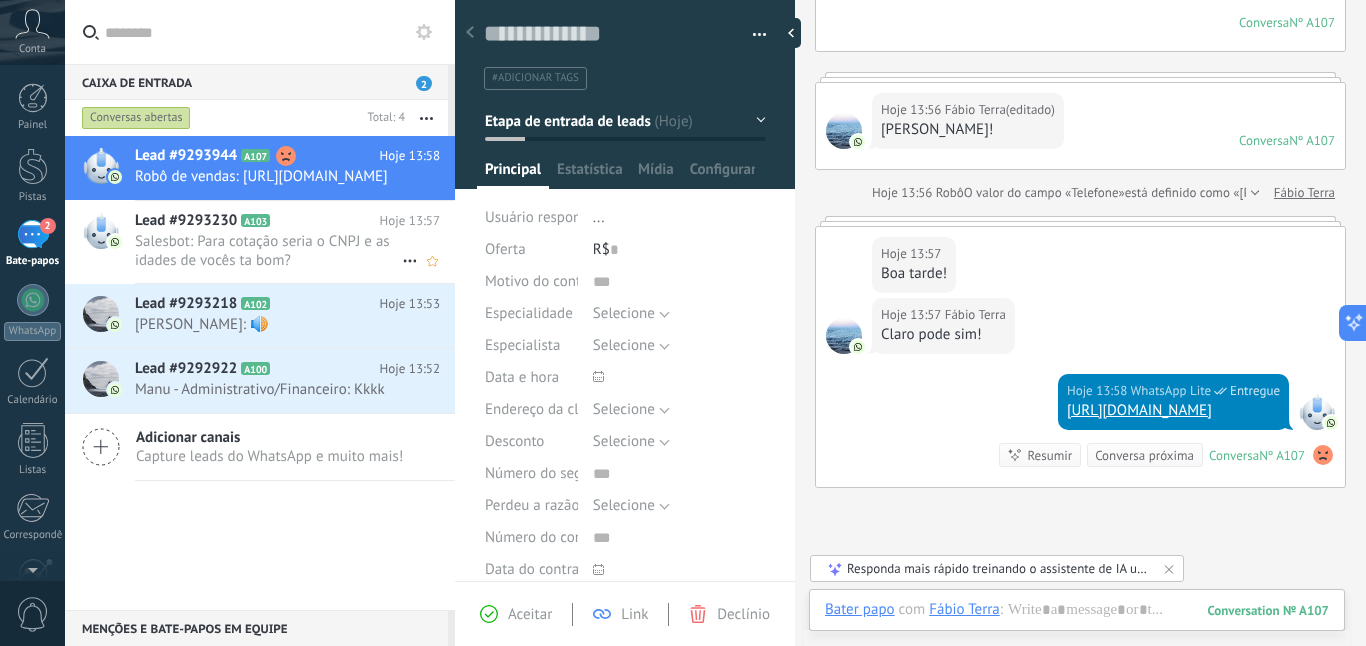 scroll, scrollTop: 317, scrollLeft: 0, axis: vertical 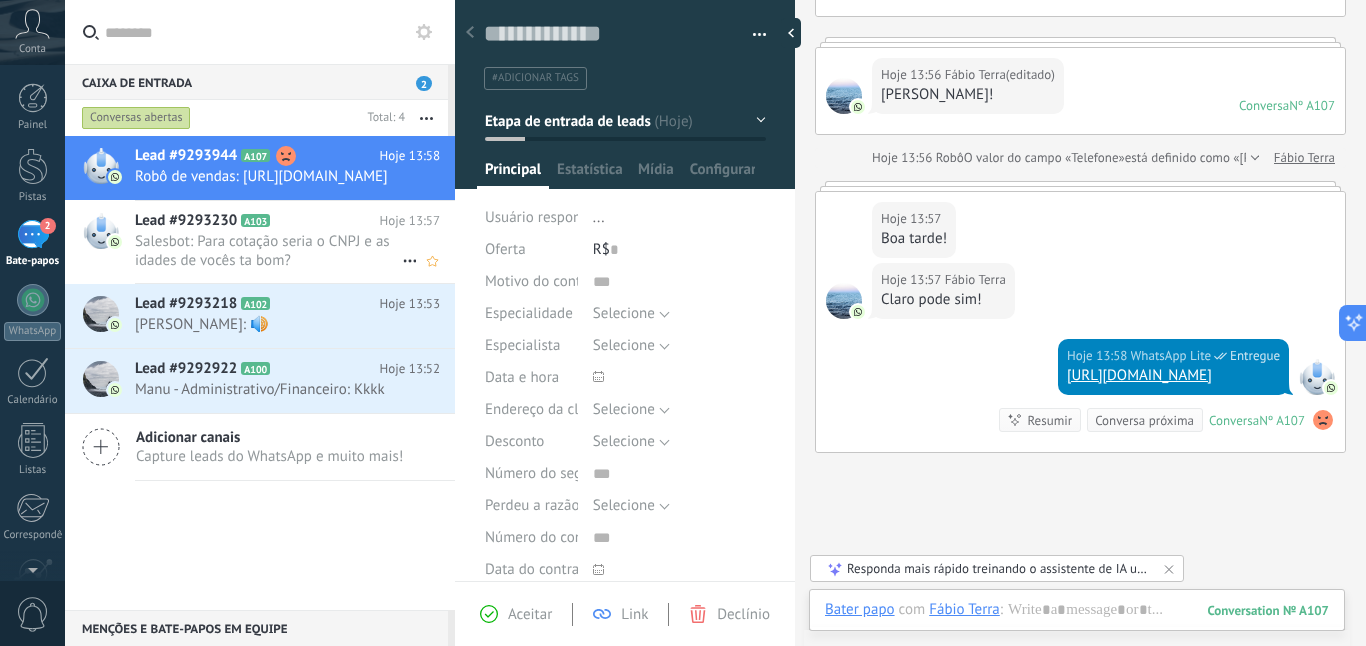 click on "Lead #9293230
A103" at bounding box center [257, 221] 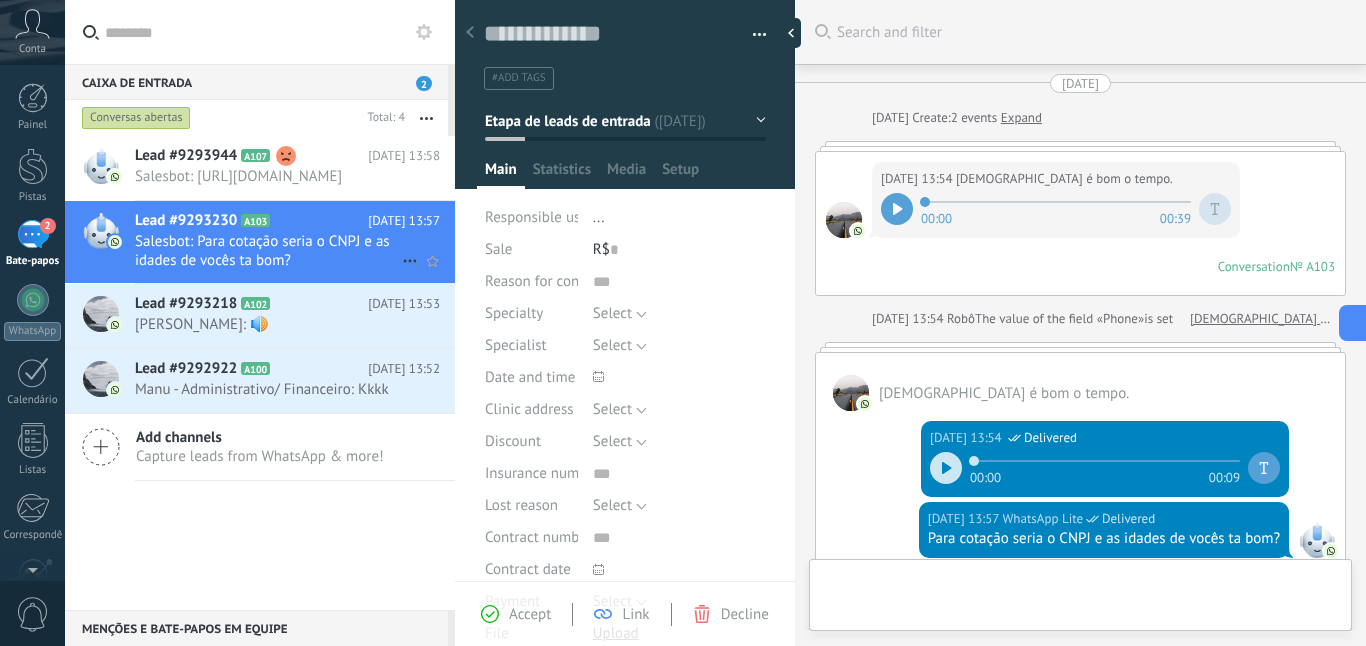 type on "**********" 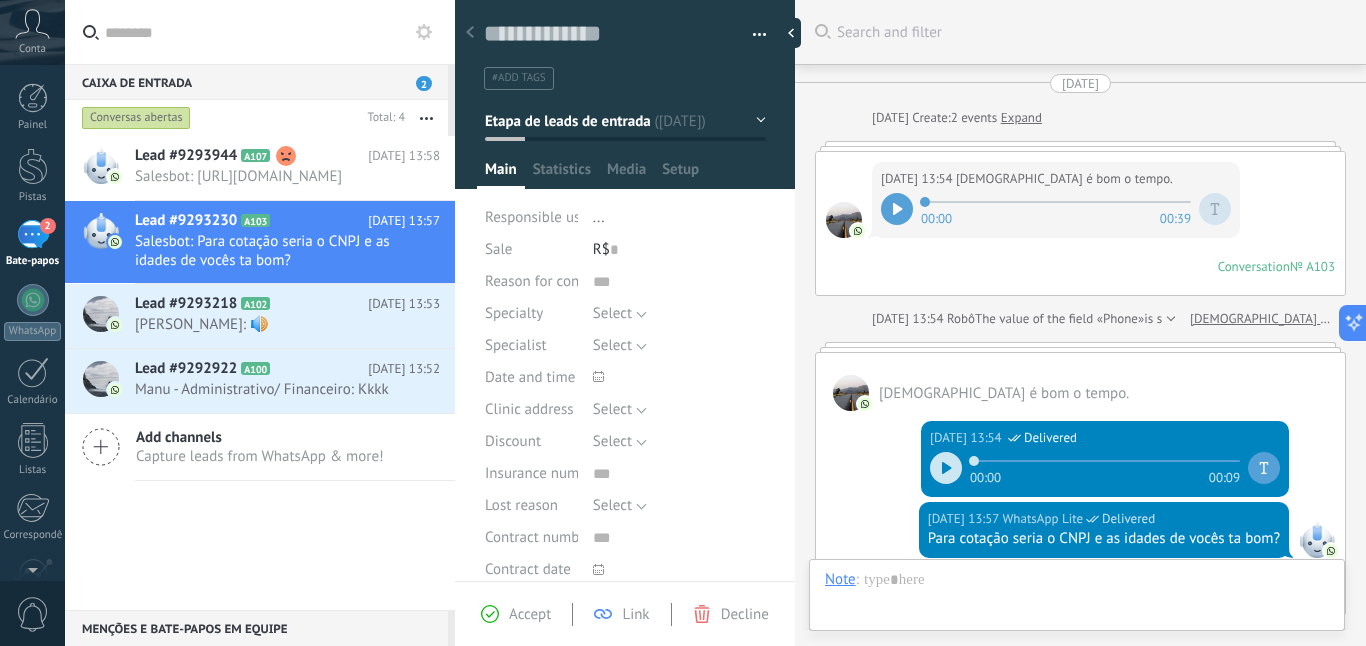 scroll, scrollTop: 30, scrollLeft: 0, axis: vertical 